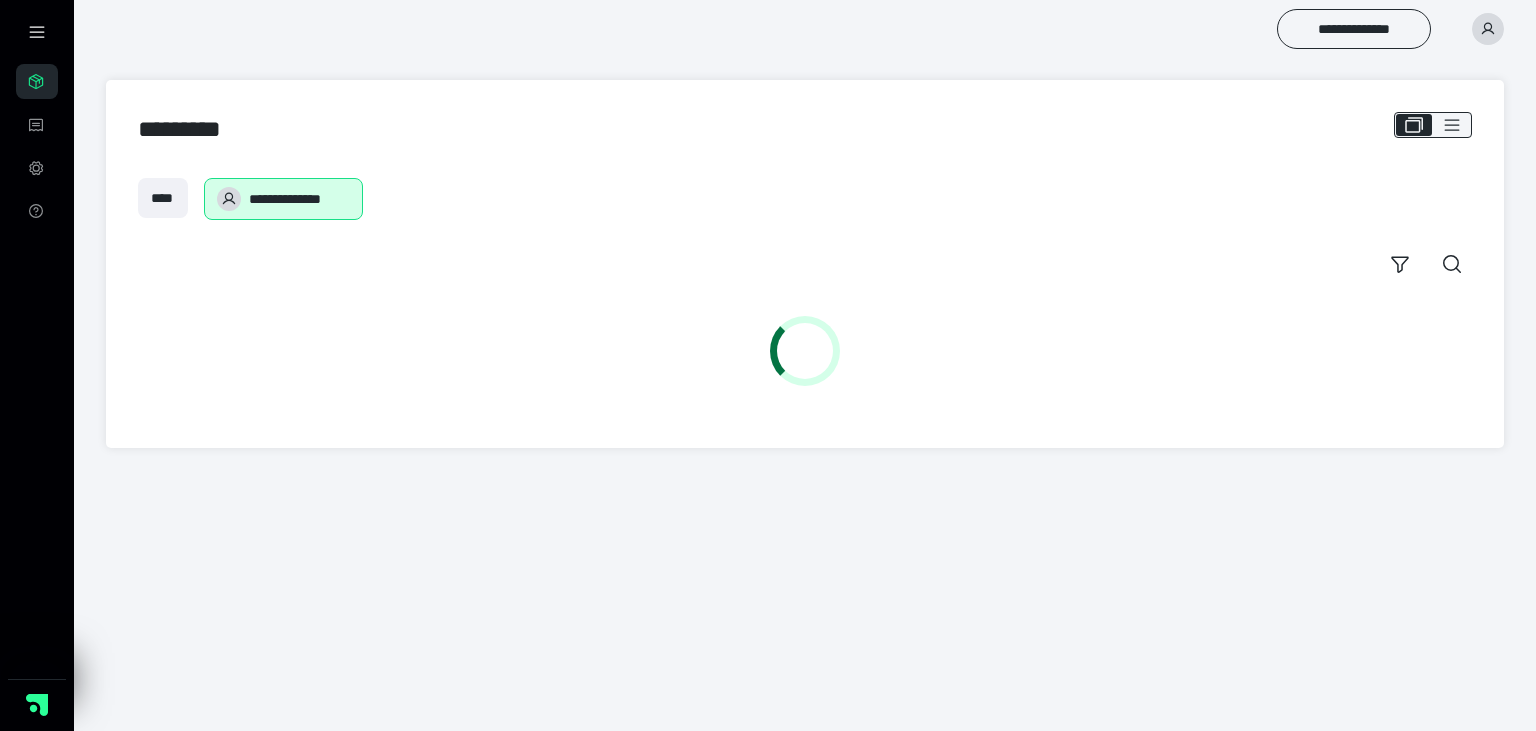 scroll, scrollTop: 0, scrollLeft: 0, axis: both 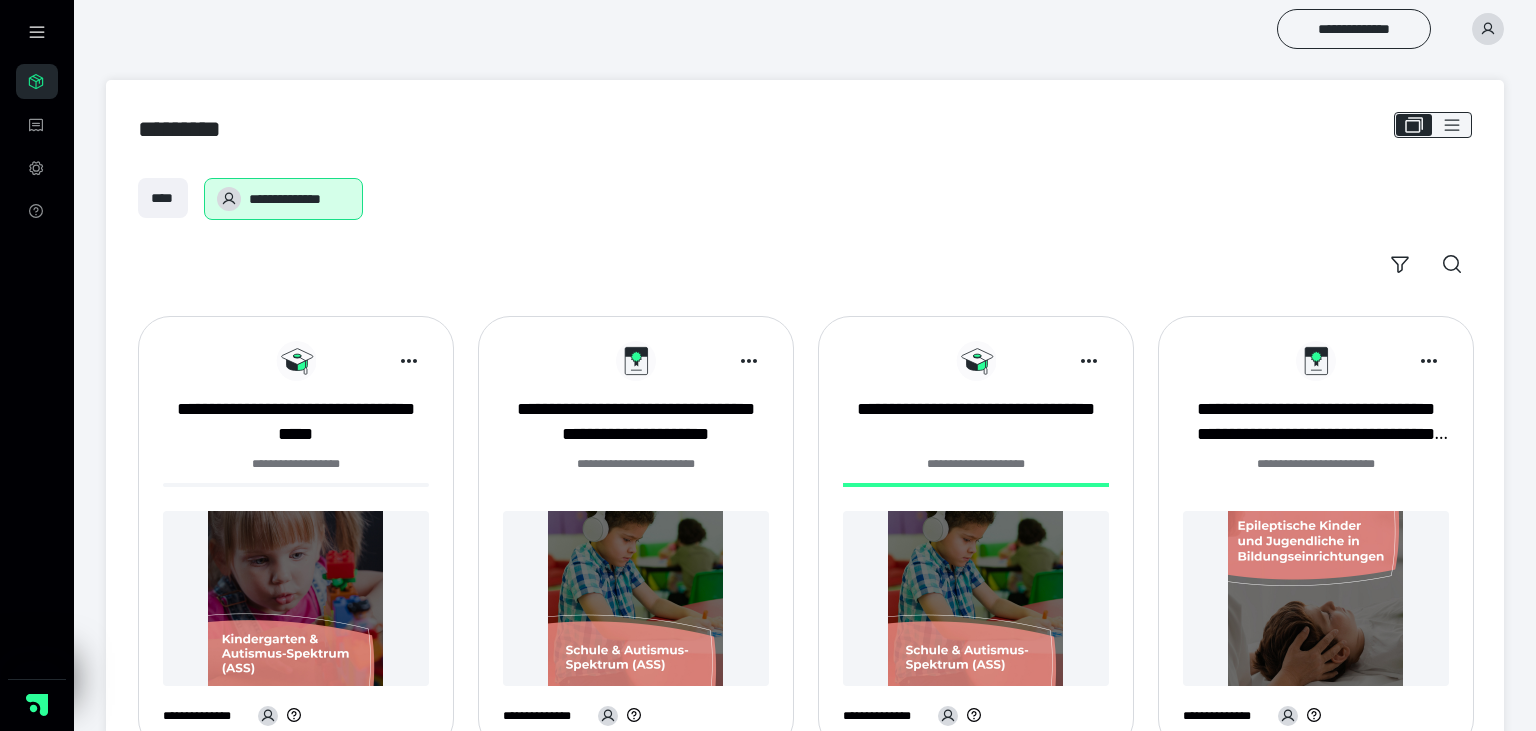 click at bounding box center (296, 598) 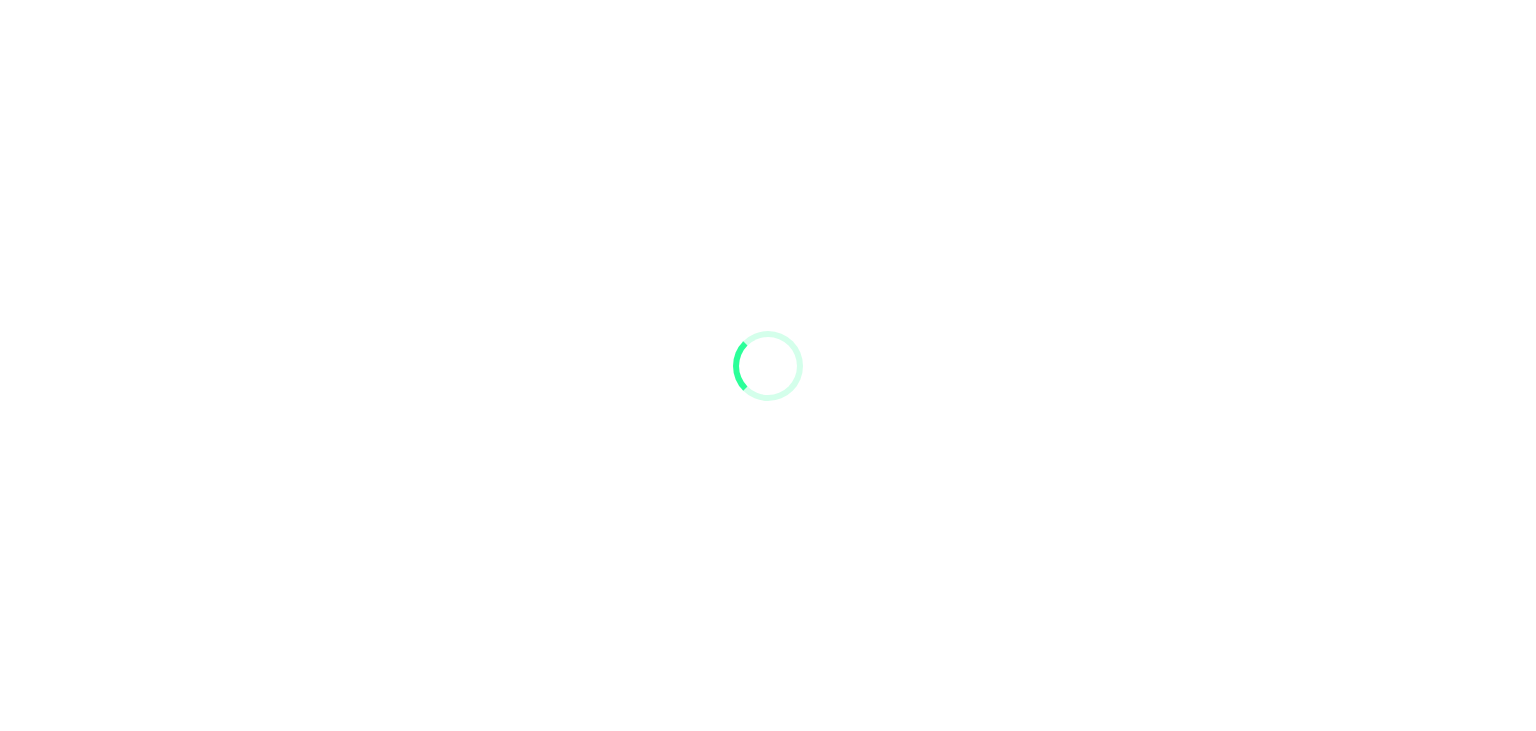scroll, scrollTop: 0, scrollLeft: 0, axis: both 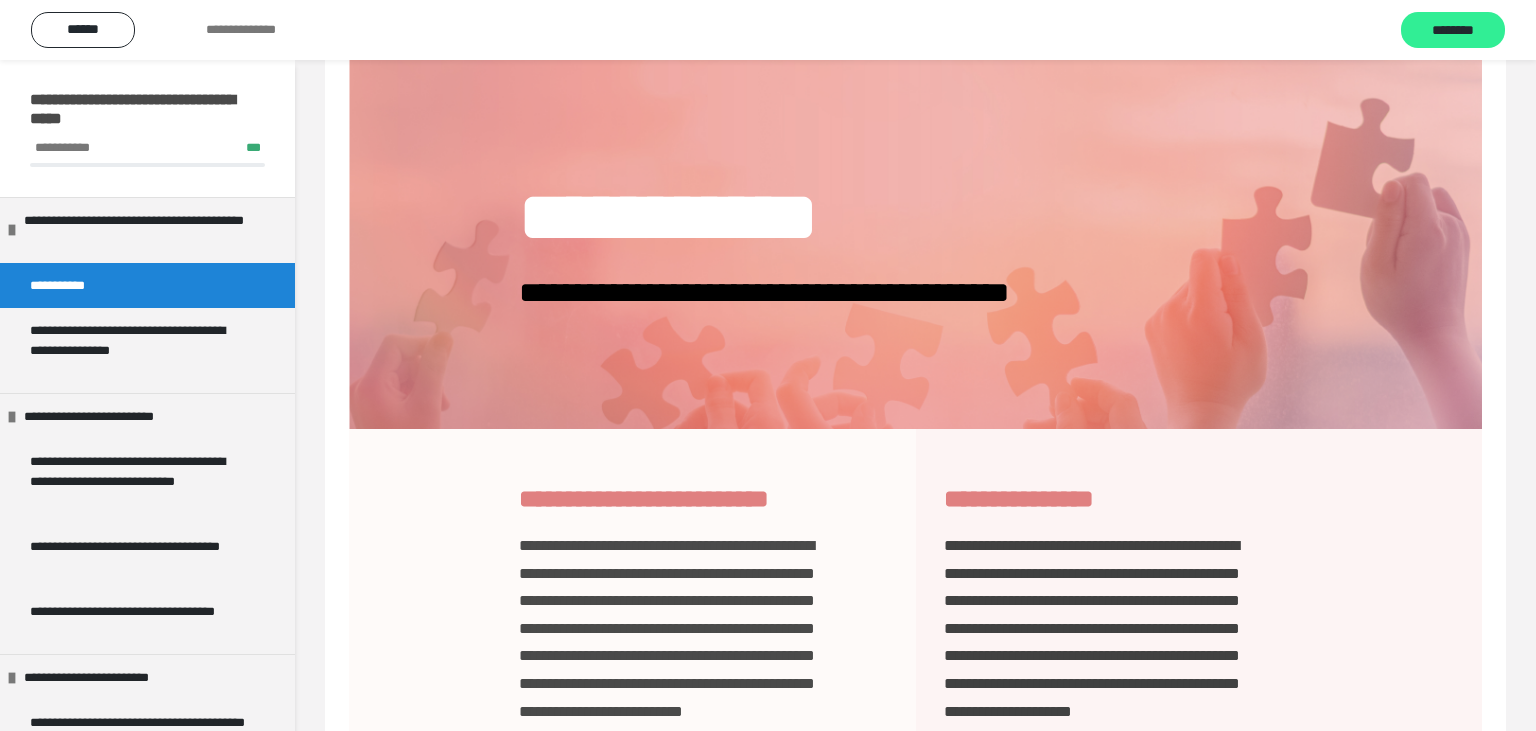 click on "********" at bounding box center [1453, 31] 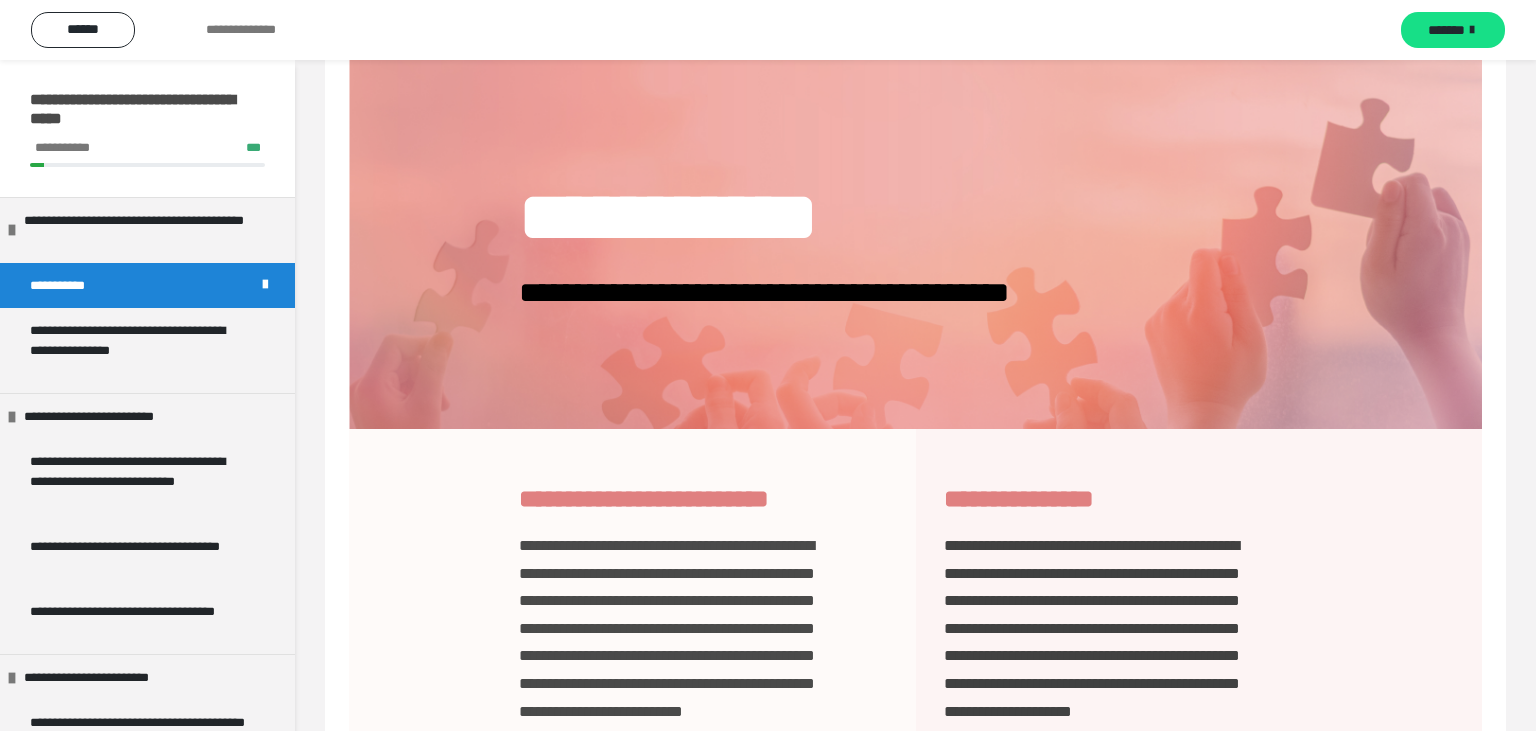 click on "*******" at bounding box center (1446, 30) 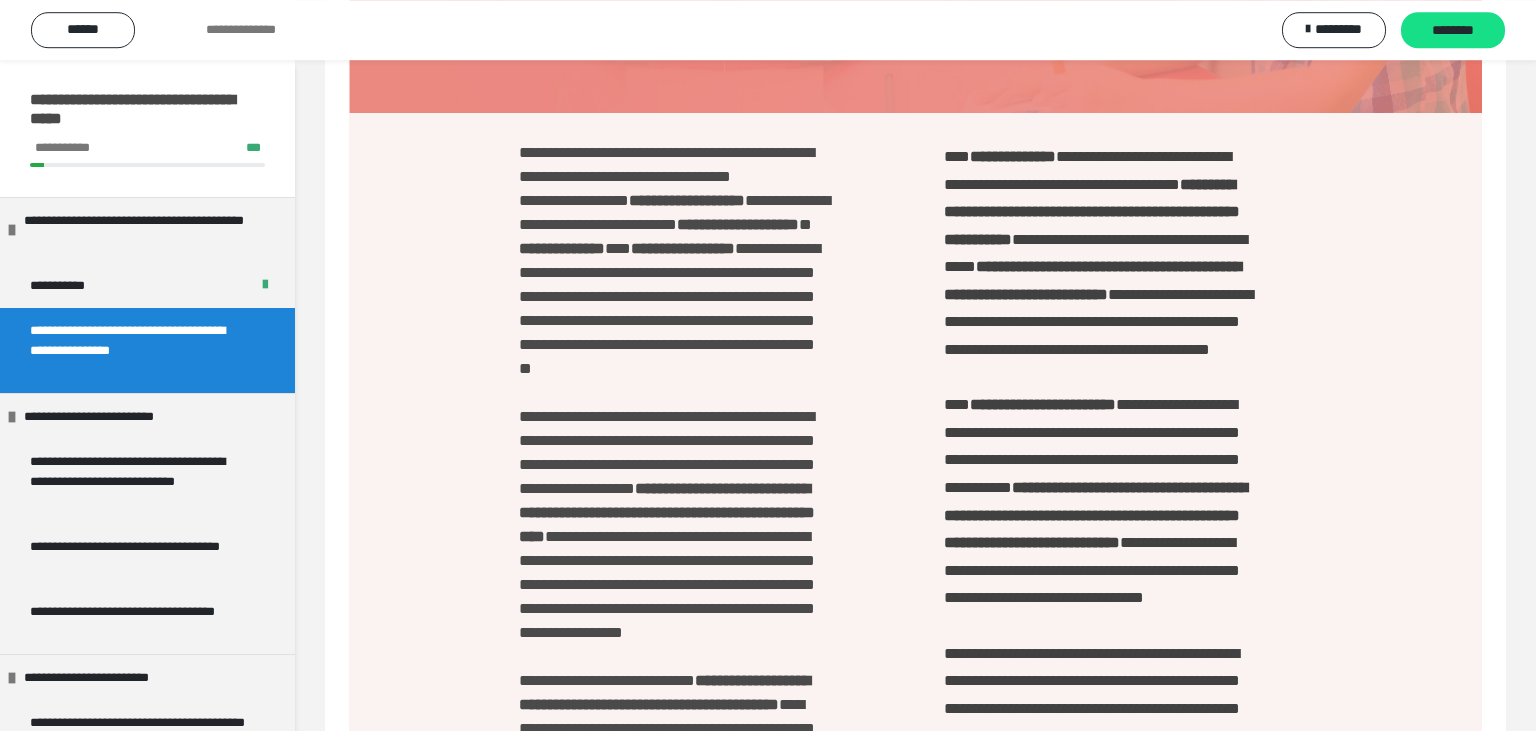 scroll, scrollTop: 406, scrollLeft: 0, axis: vertical 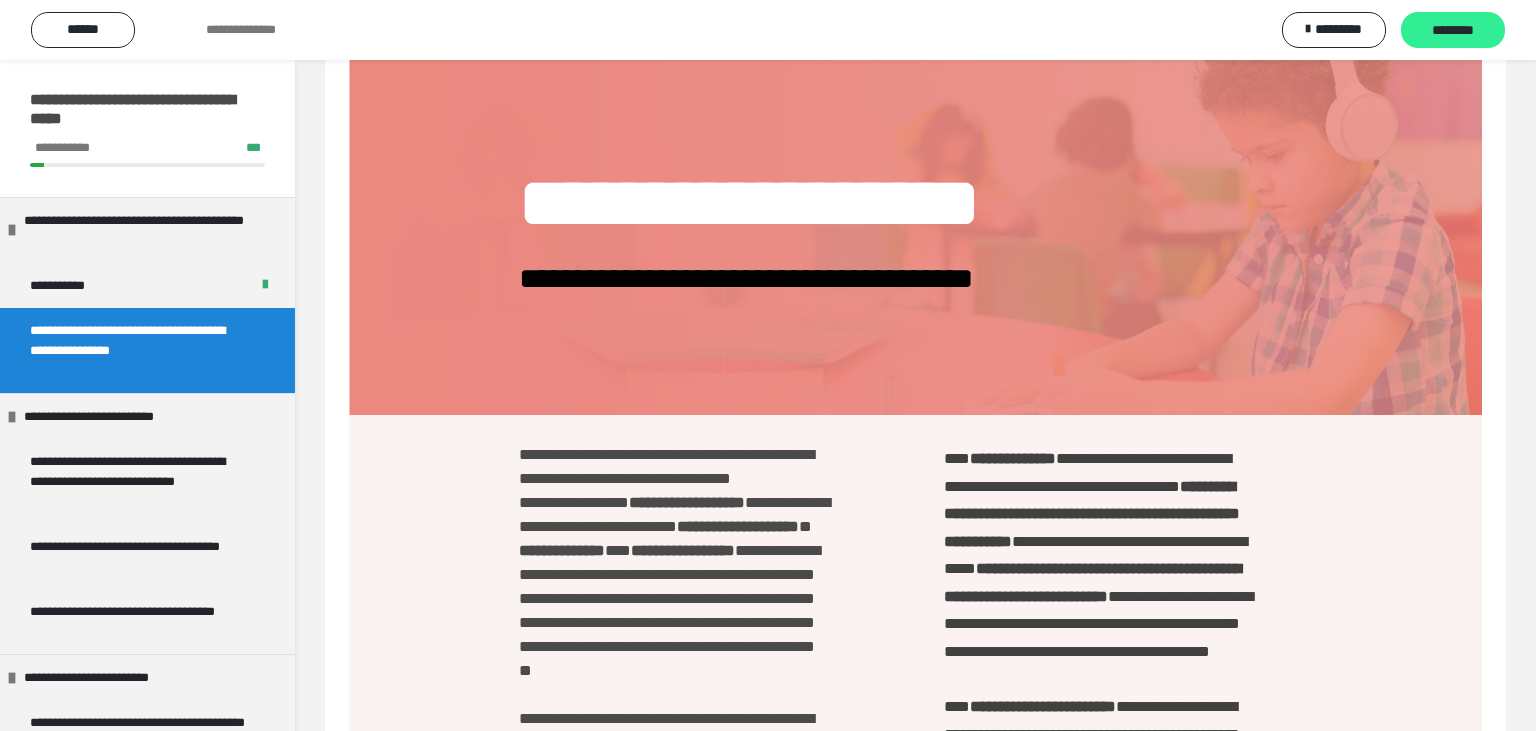 click on "********" at bounding box center [1453, 31] 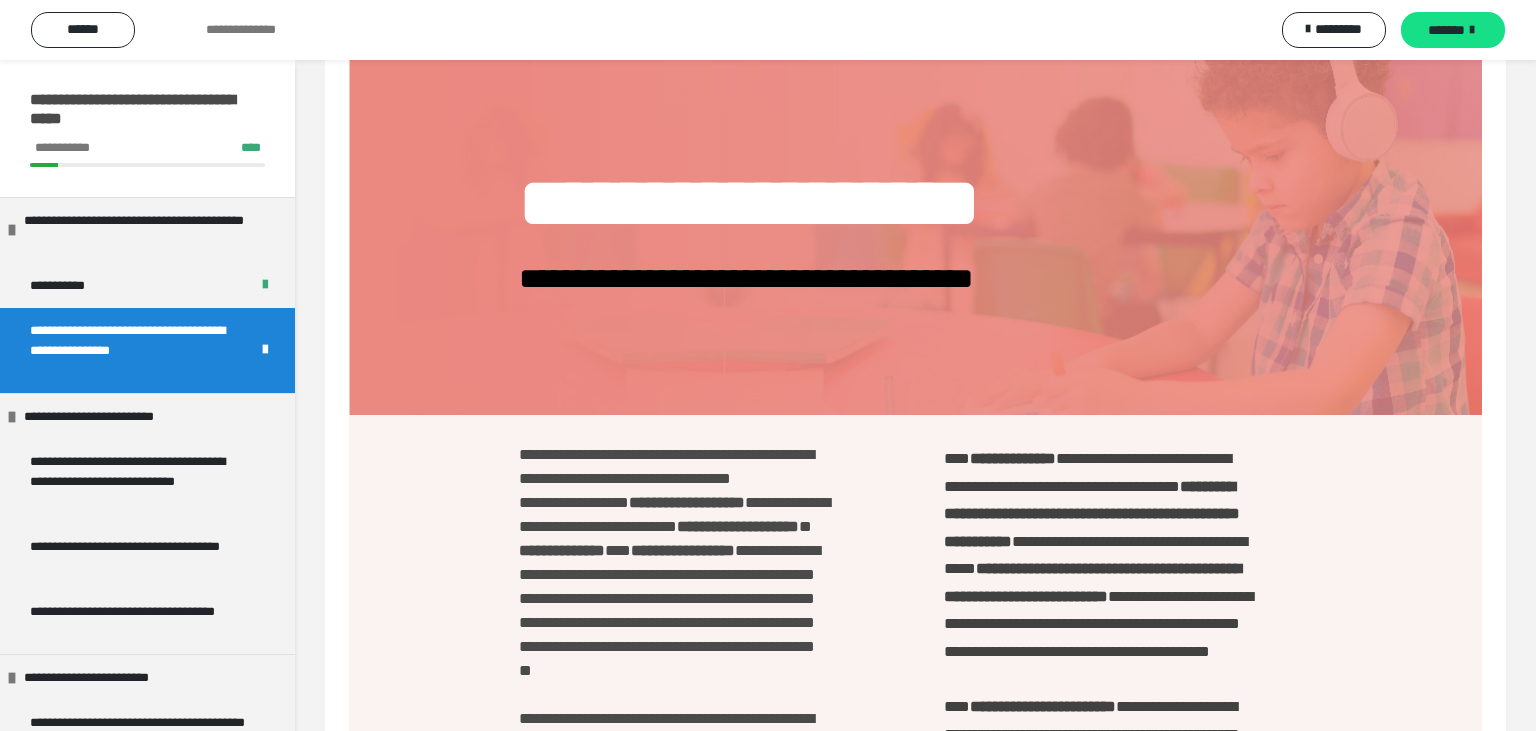 click on "*******" at bounding box center (1446, 30) 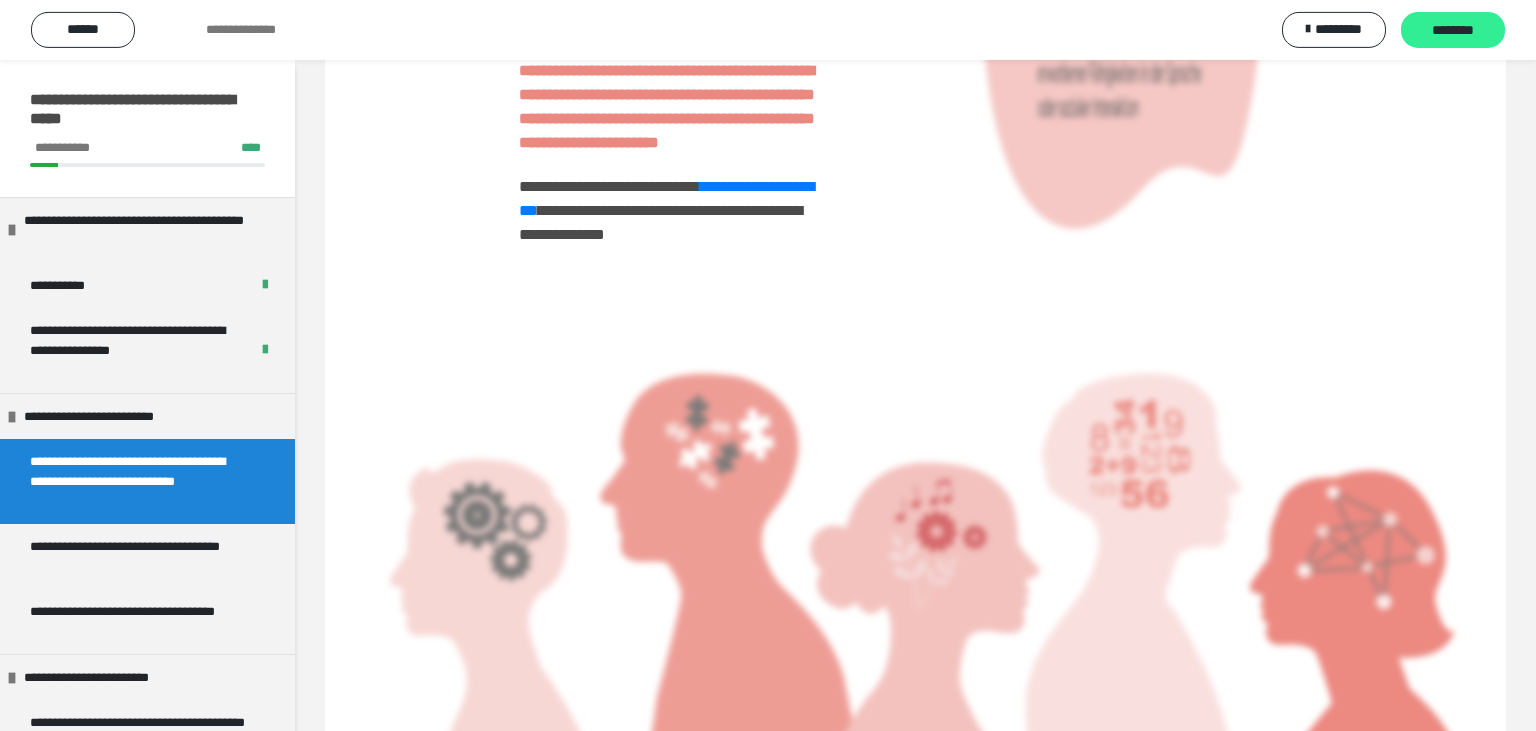 scroll, scrollTop: 2954, scrollLeft: 0, axis: vertical 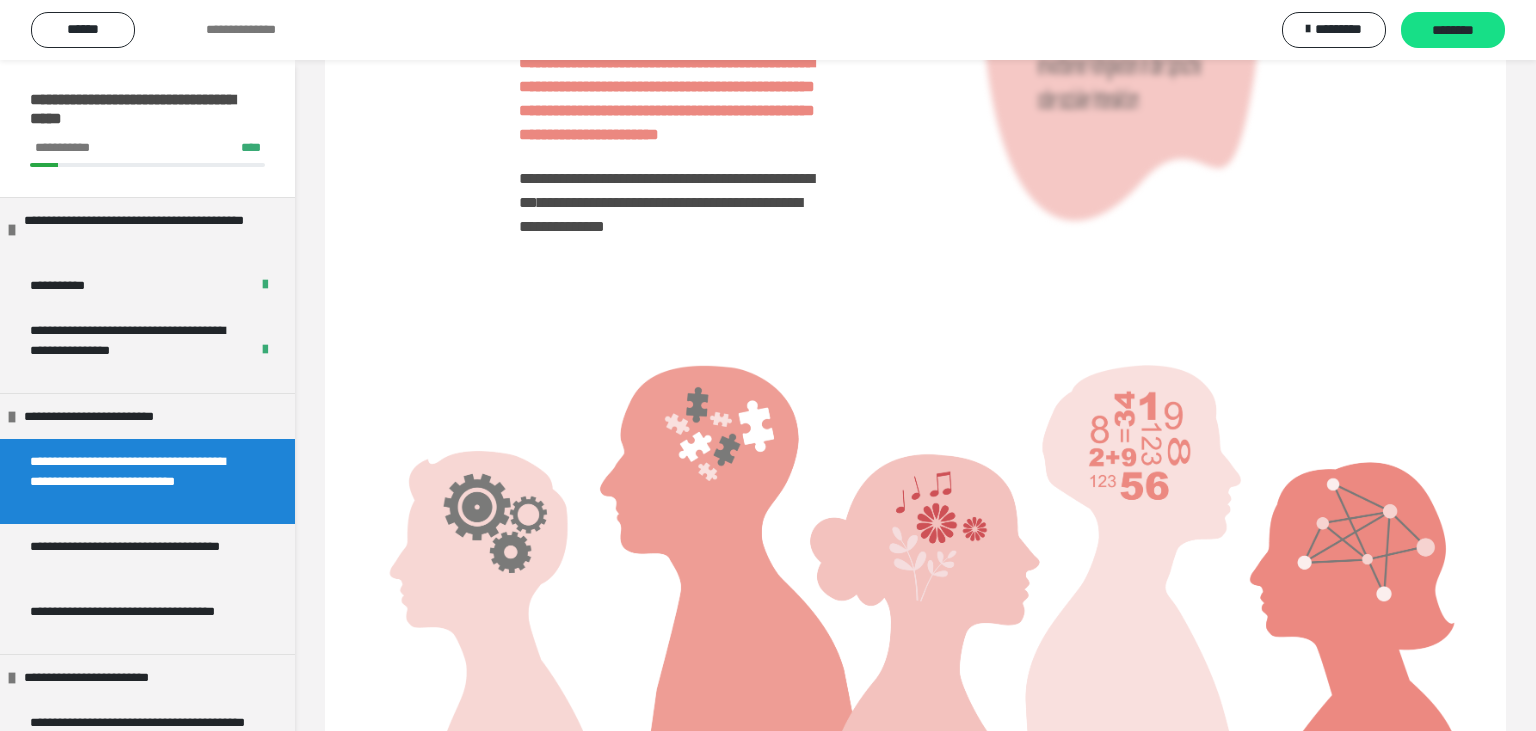 click on "**********" at bounding box center (666, 190) 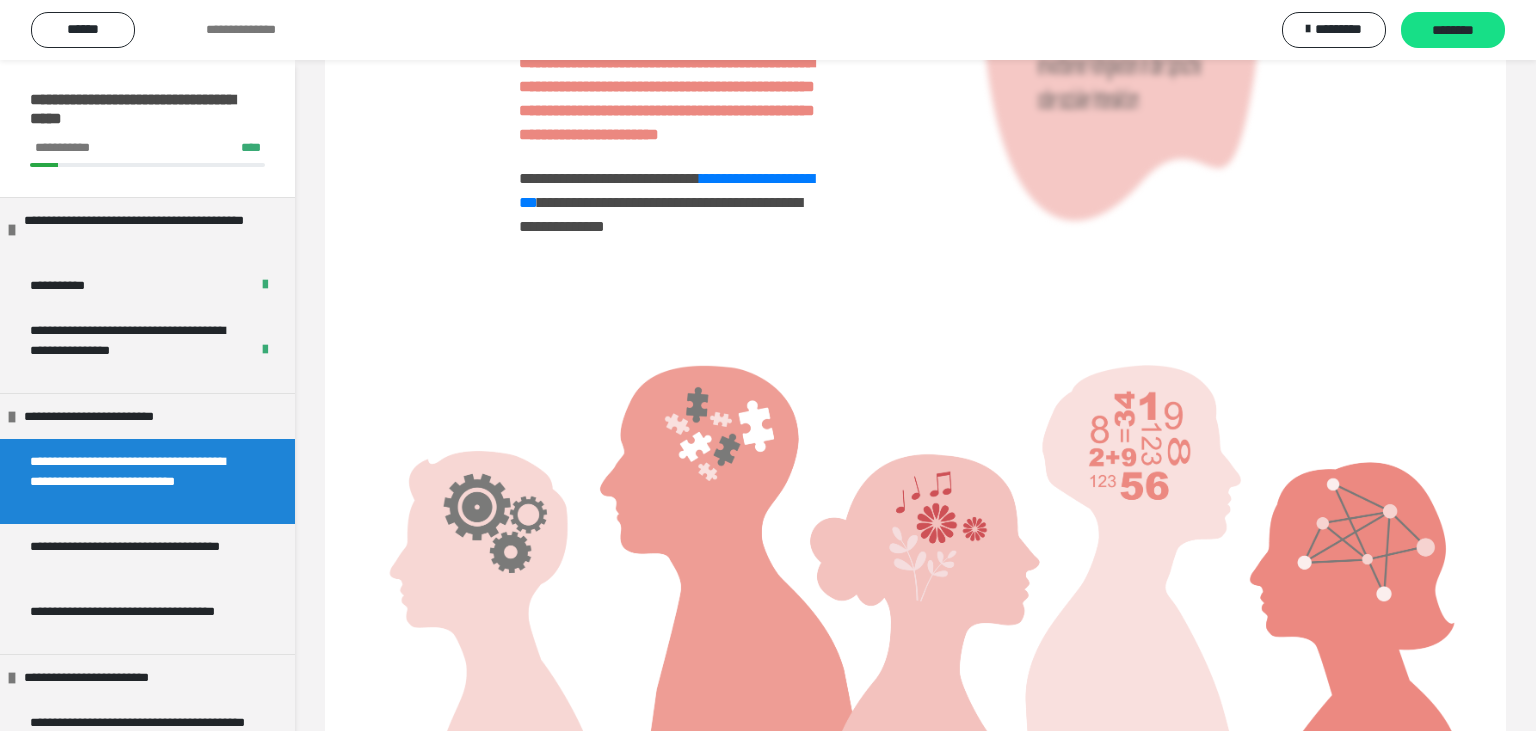 scroll, scrollTop: 3007, scrollLeft: 0, axis: vertical 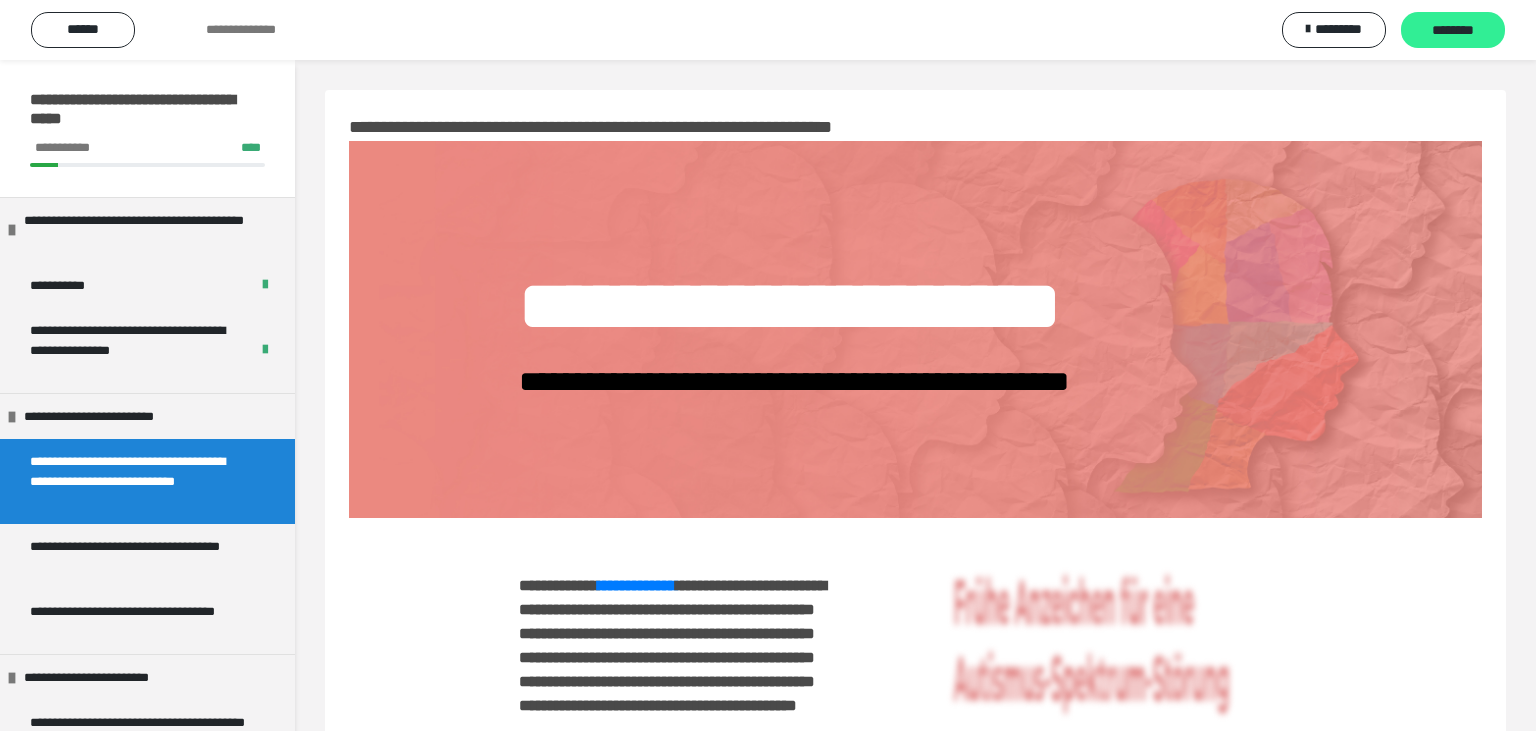 click on "********" at bounding box center (1453, 31) 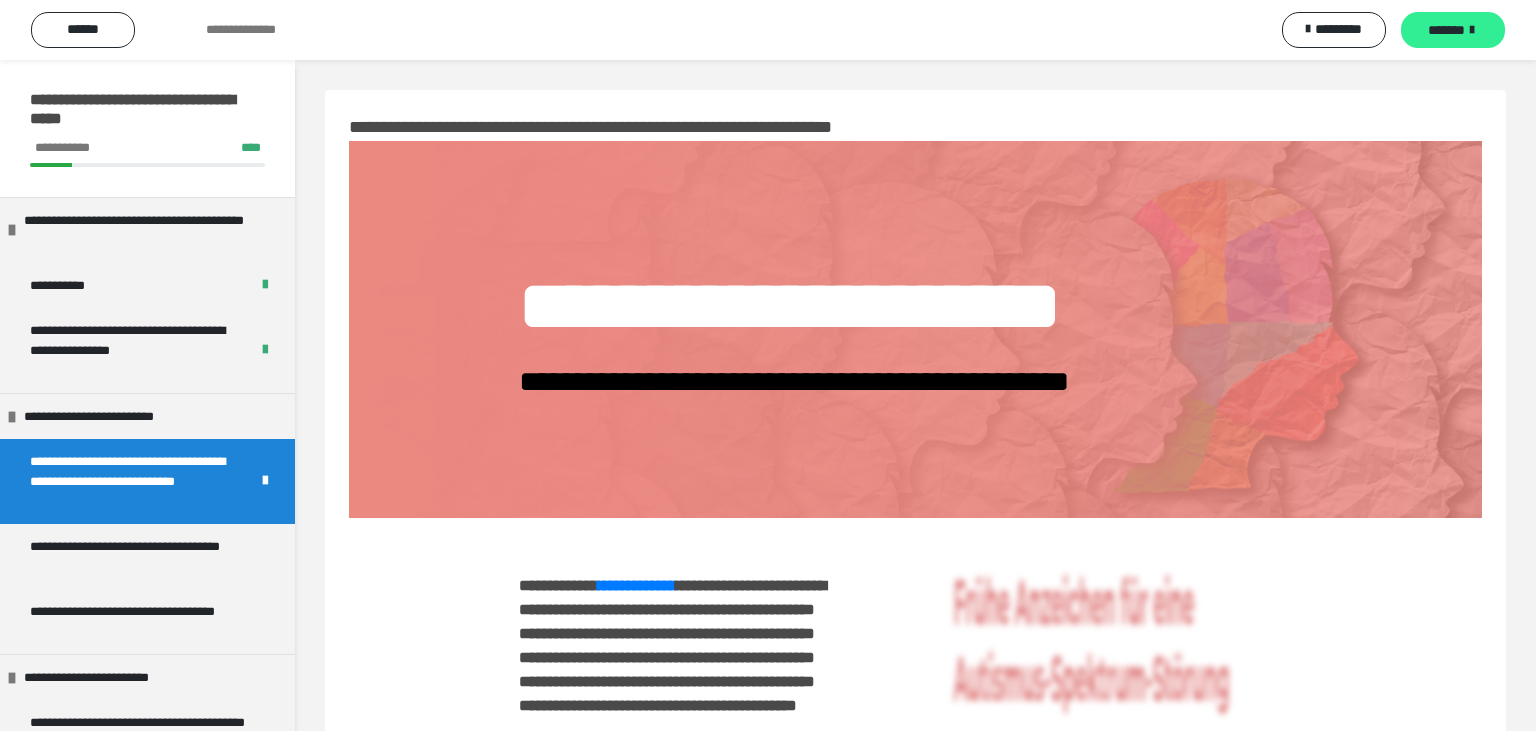 click on "*******" at bounding box center [1446, 30] 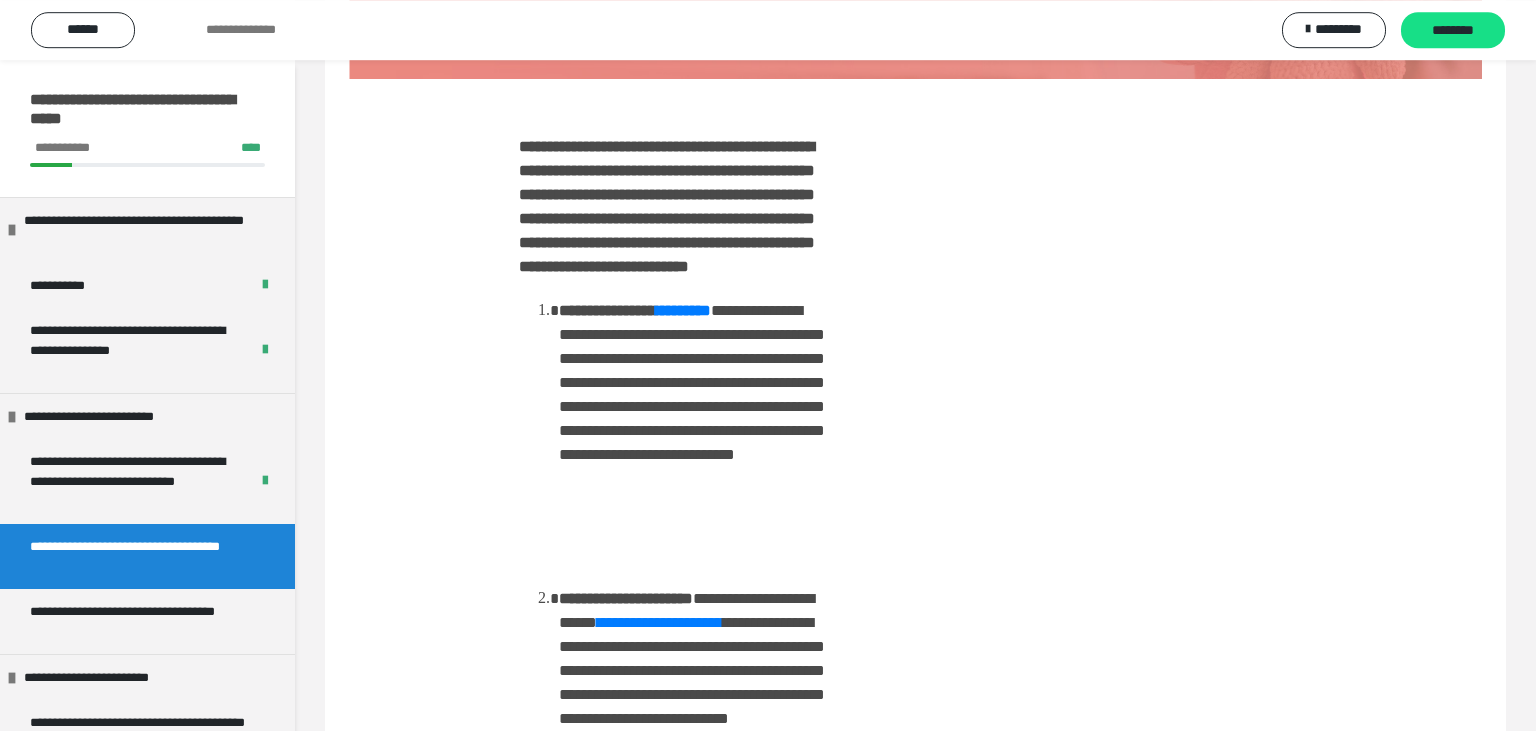 scroll, scrollTop: 440, scrollLeft: 0, axis: vertical 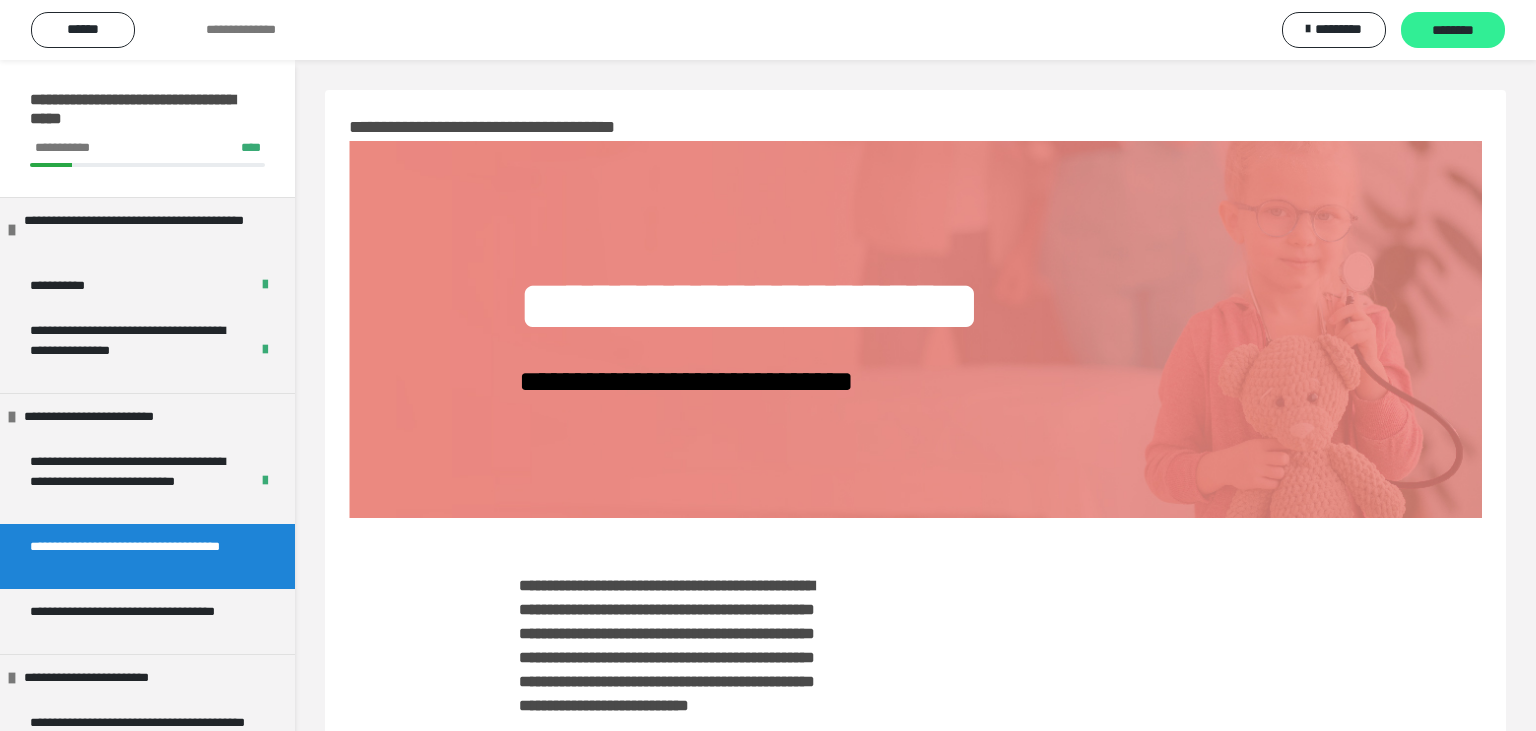 click on "********" at bounding box center (1453, 31) 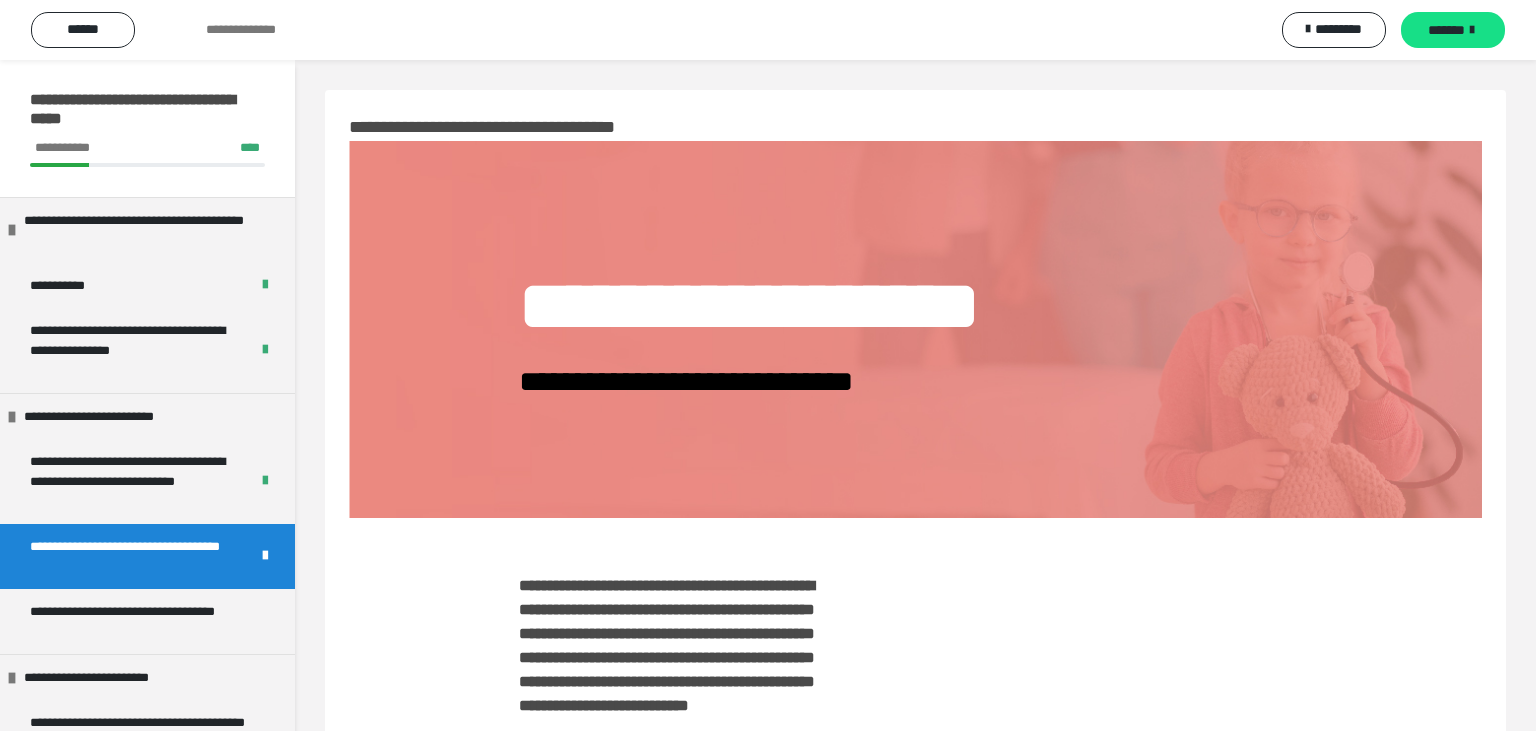 click on "*******" at bounding box center [1446, 30] 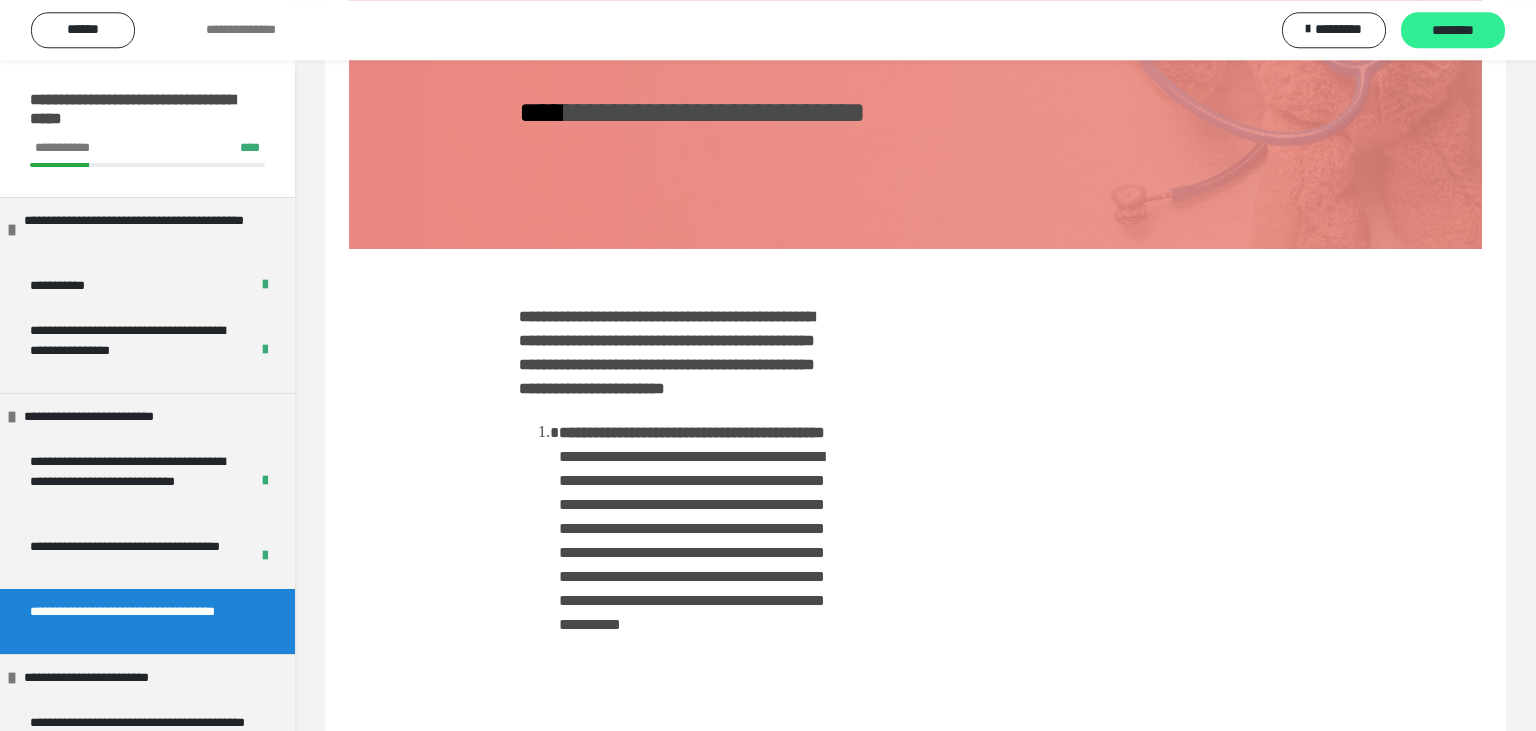 scroll, scrollTop: 369, scrollLeft: 0, axis: vertical 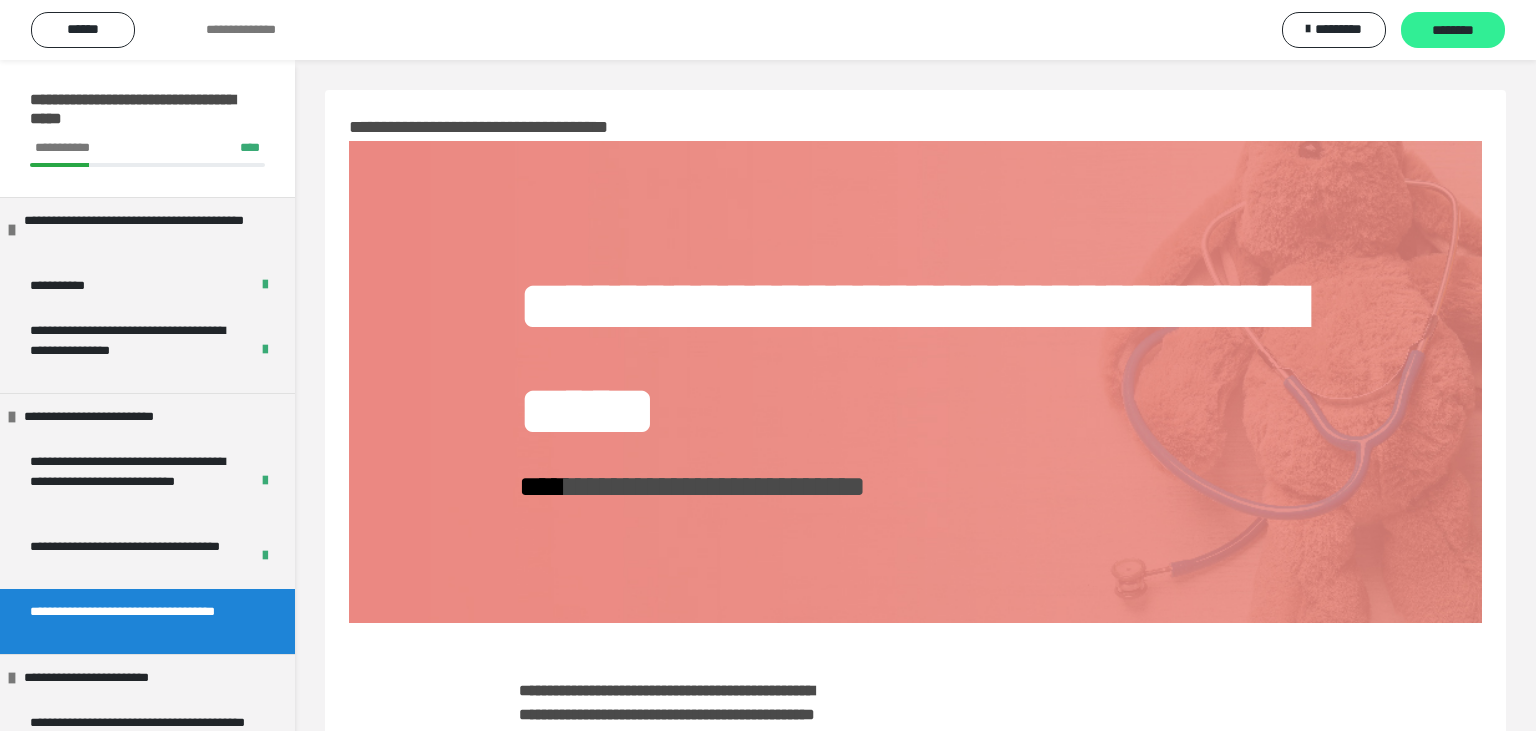 click on "********" at bounding box center [1453, 31] 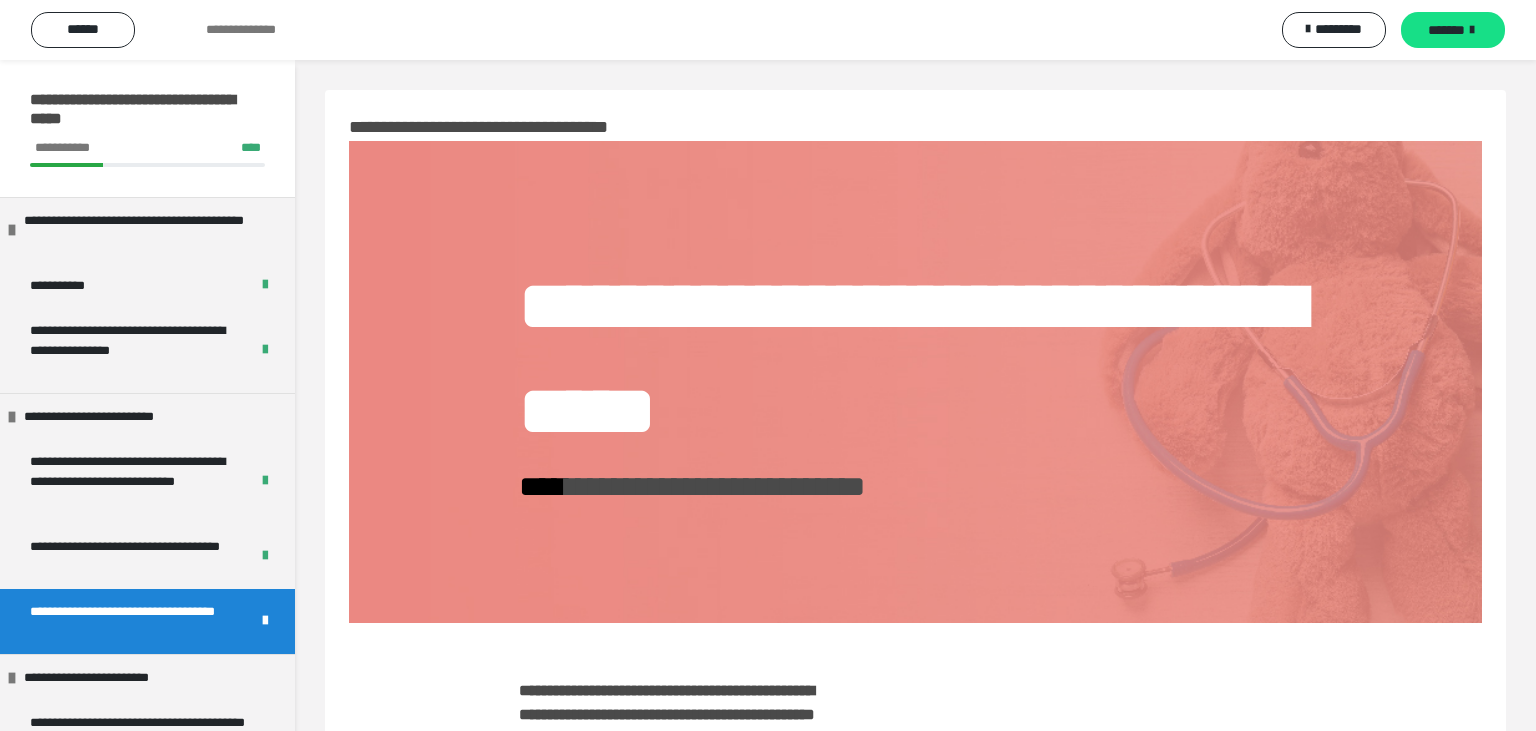 click on "*******" at bounding box center (1446, 30) 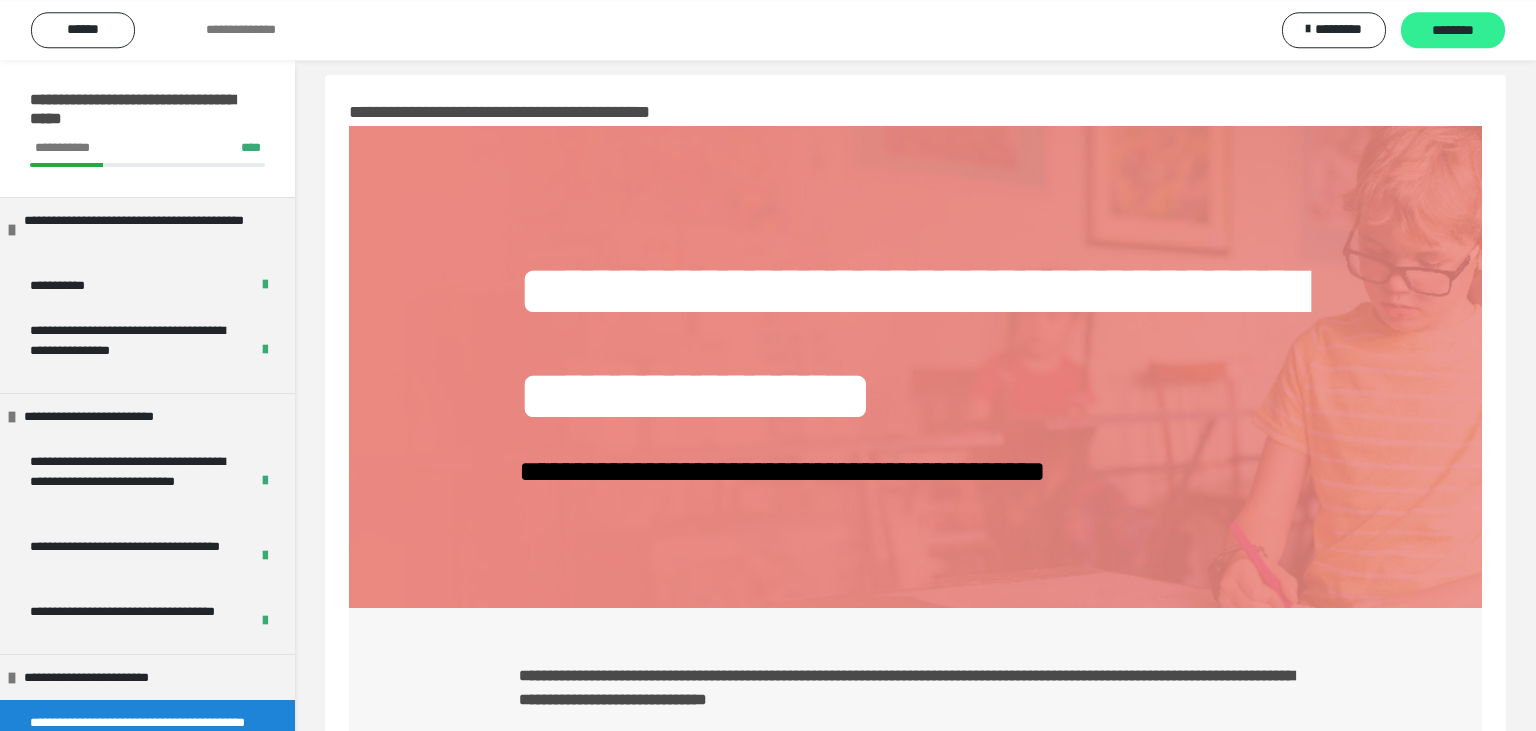 scroll, scrollTop: 0, scrollLeft: 0, axis: both 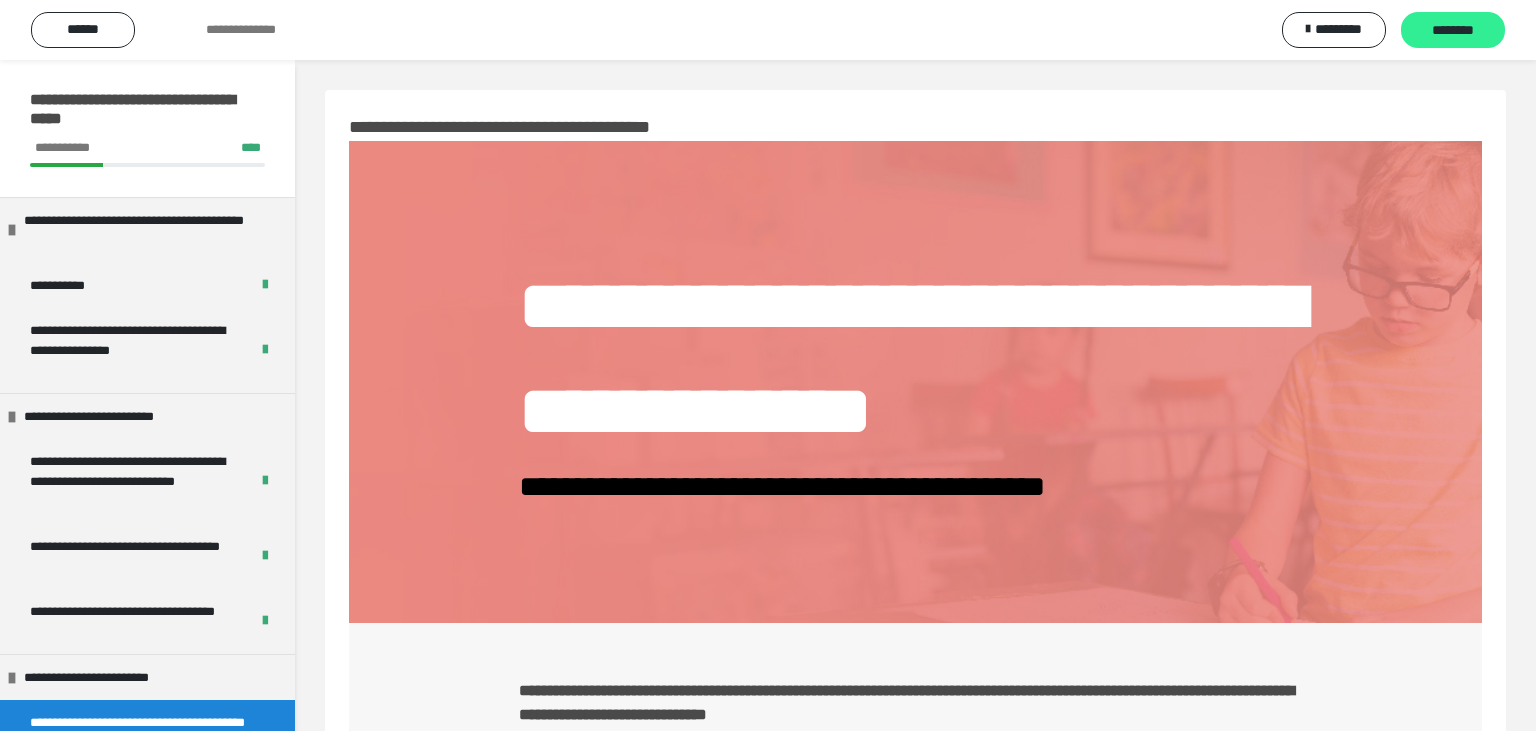 click on "********" at bounding box center [1453, 31] 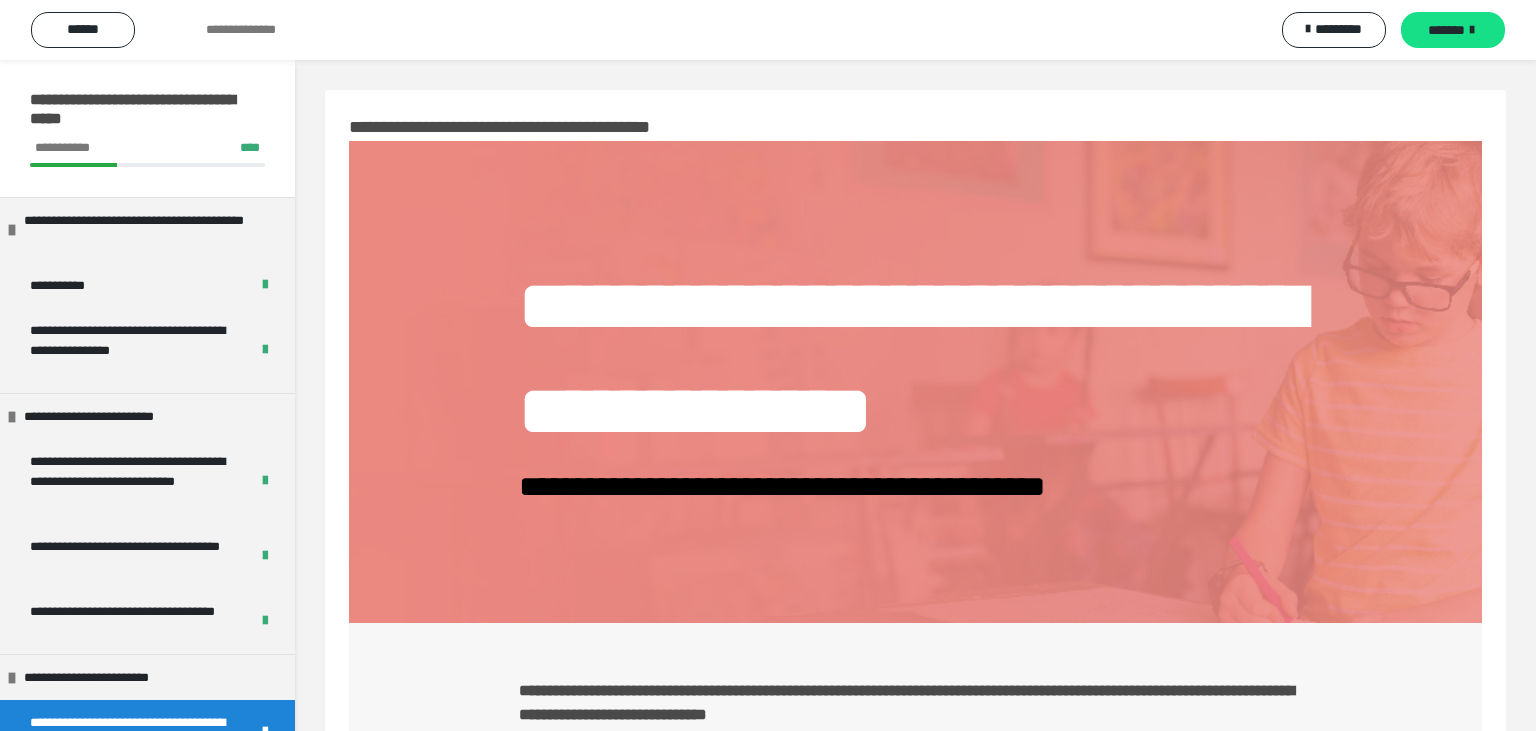 click on "*******" at bounding box center (1446, 30) 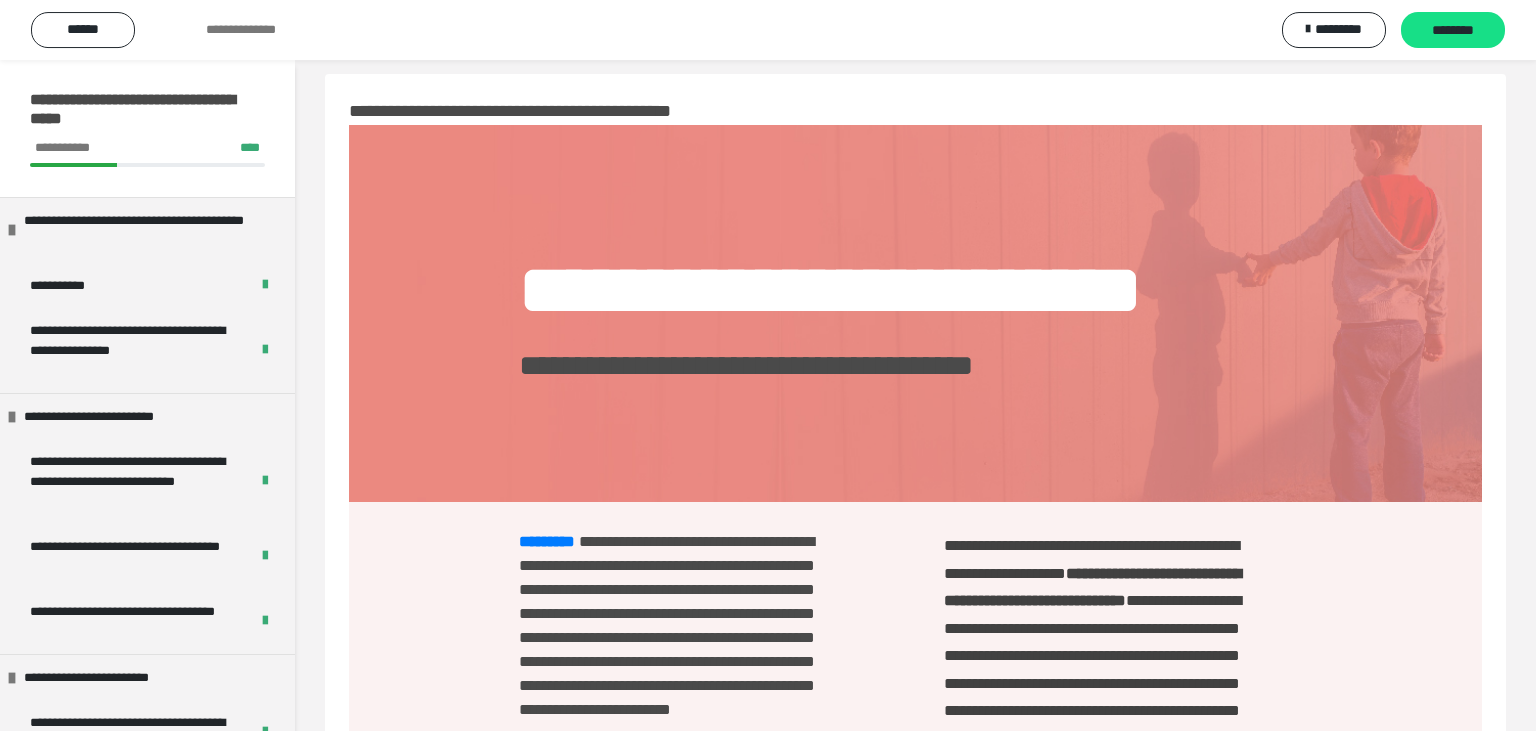 scroll, scrollTop: 0, scrollLeft: 0, axis: both 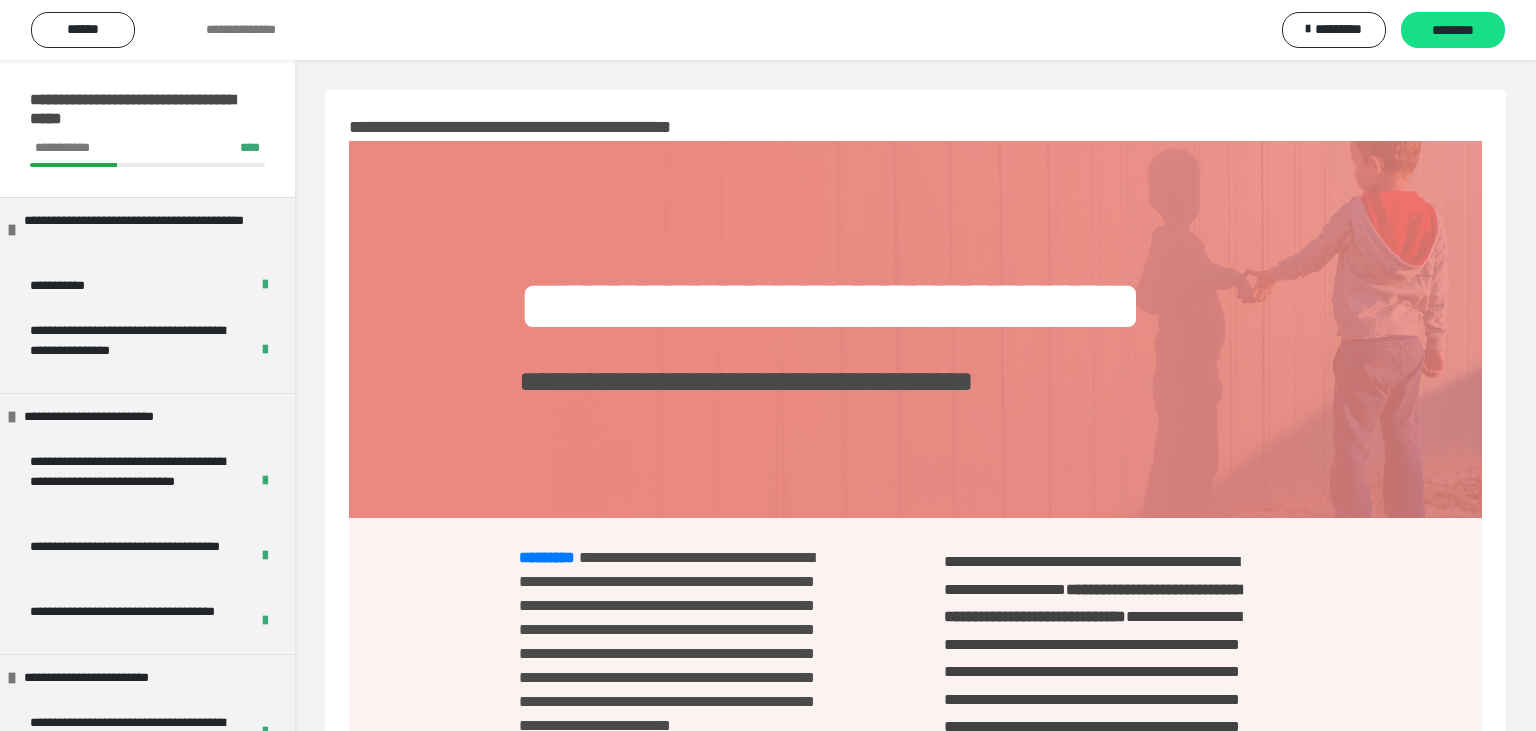 click on "********" at bounding box center [1453, 31] 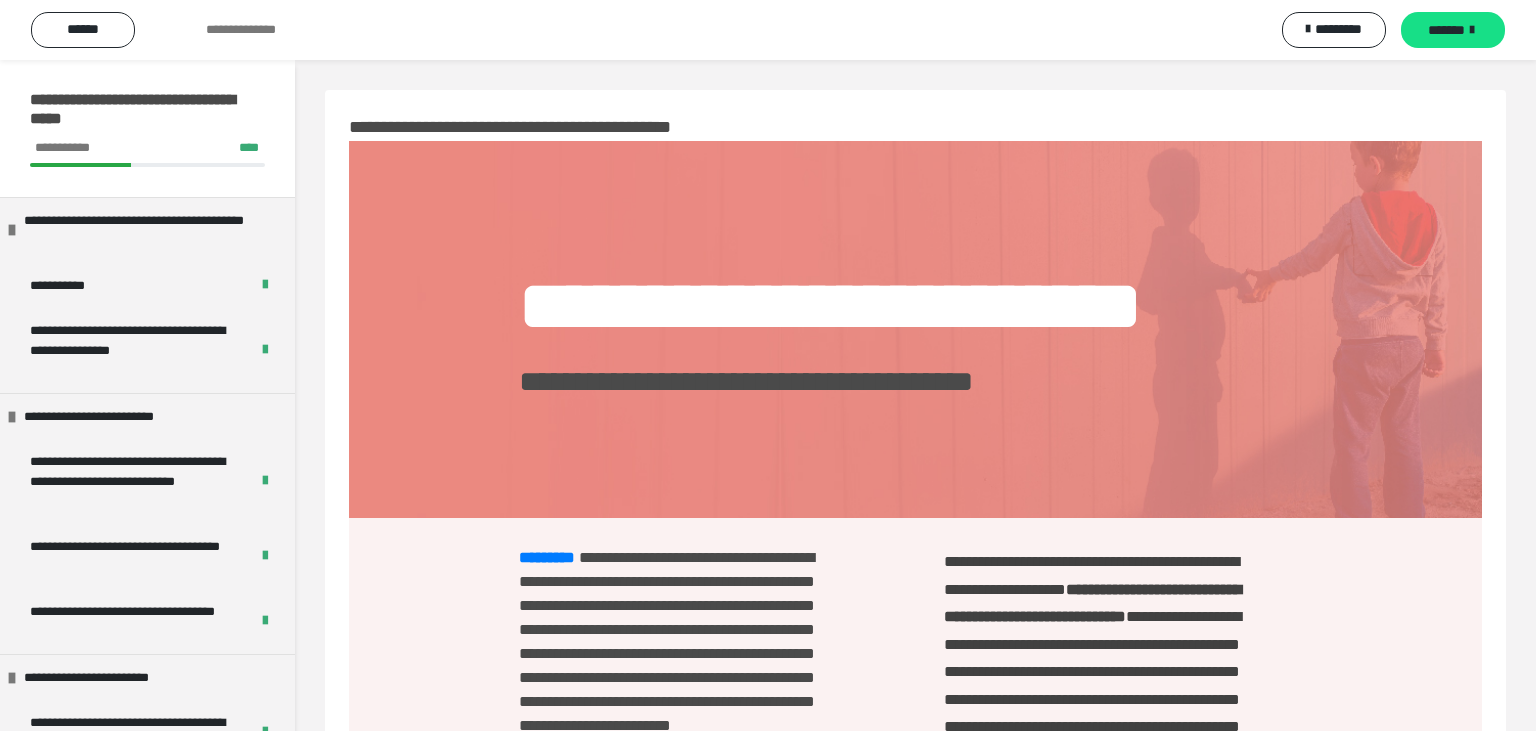 click on "*******" at bounding box center (1446, 30) 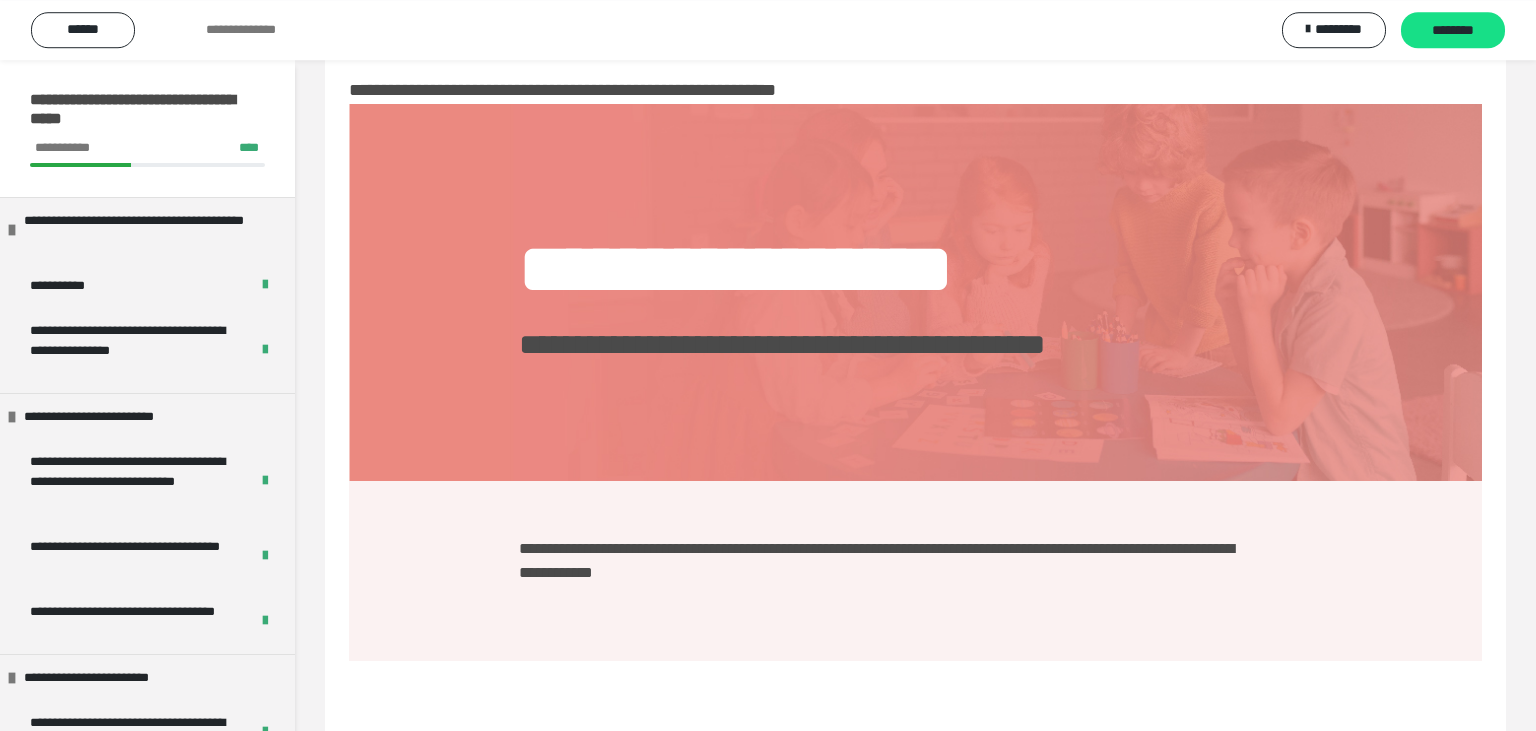 scroll, scrollTop: 0, scrollLeft: 0, axis: both 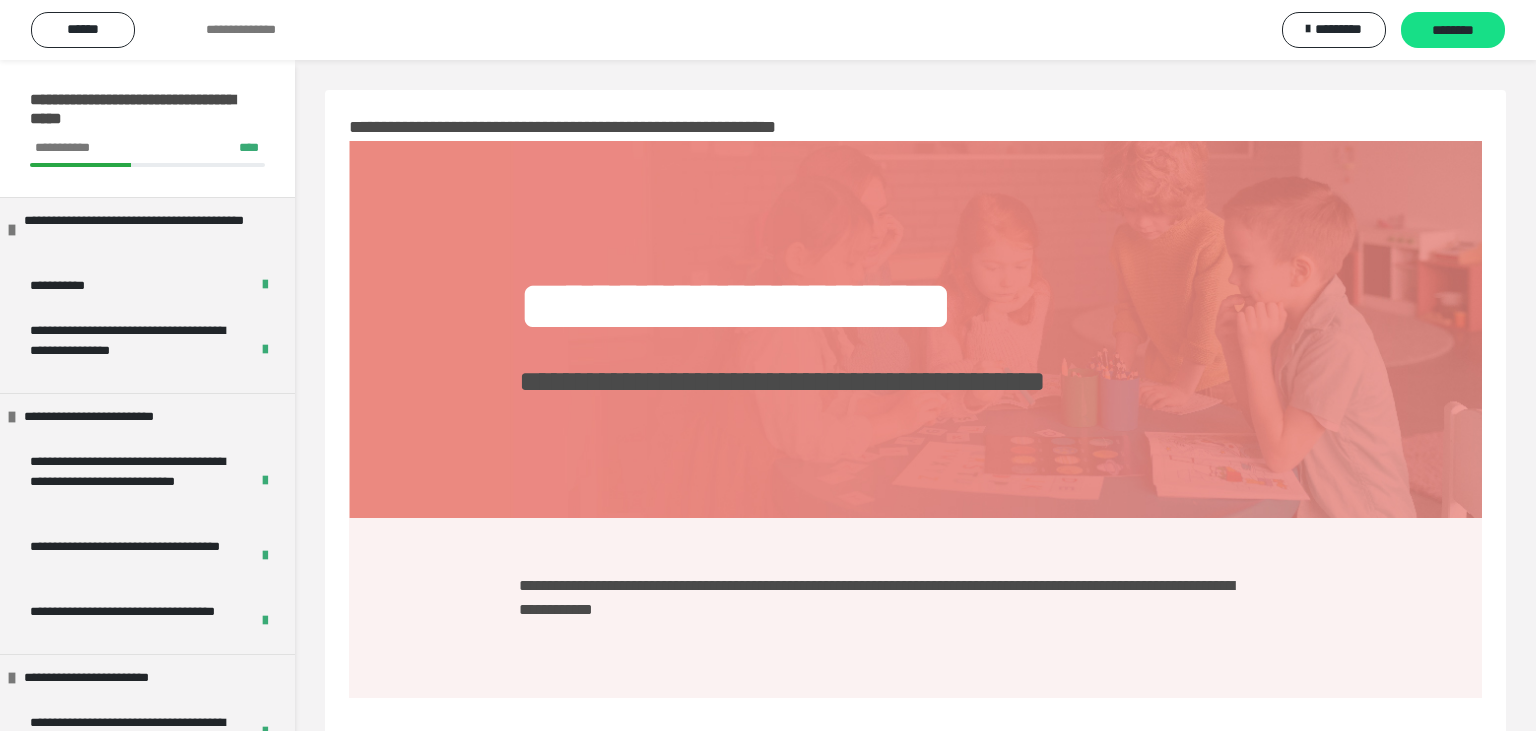 click on "********" at bounding box center [1453, 31] 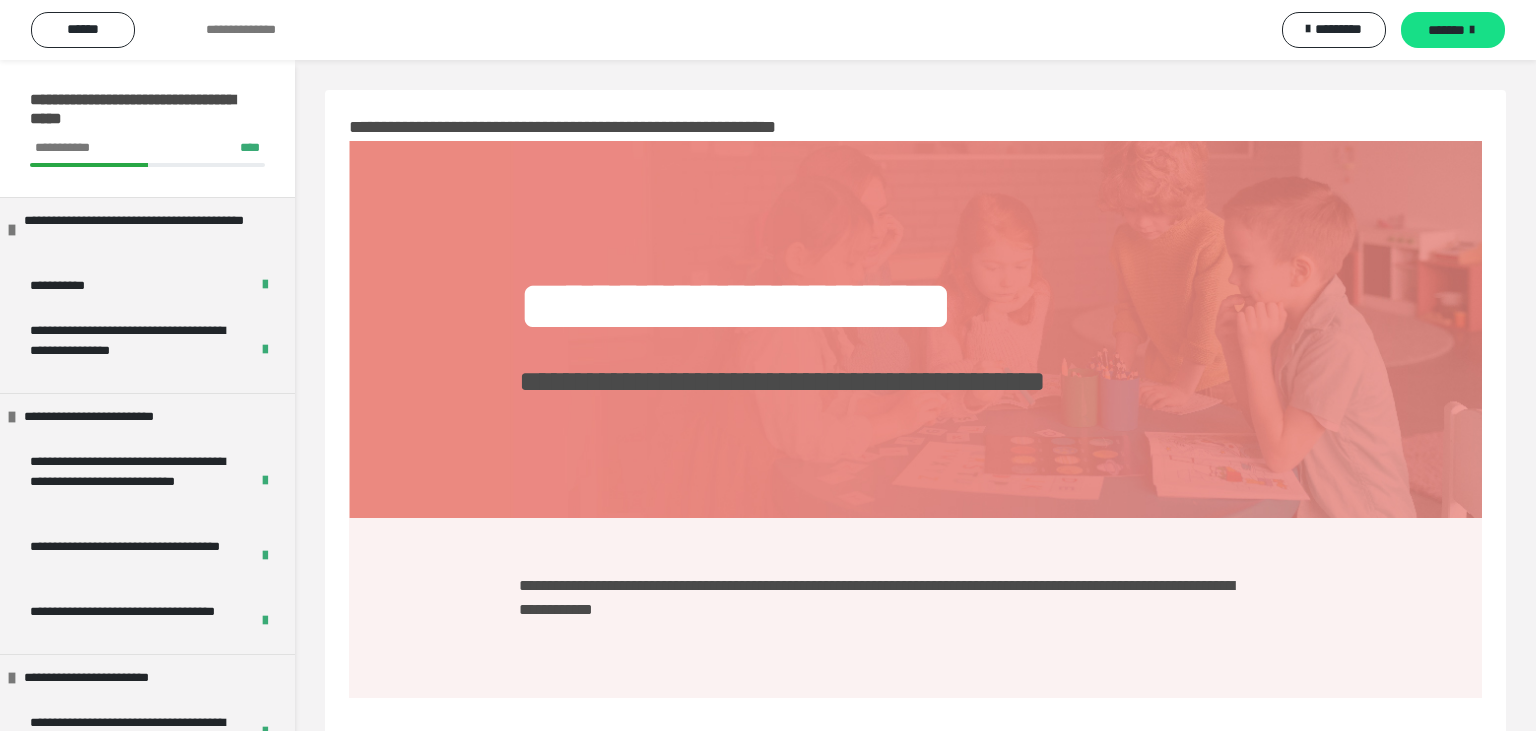 click on "*******" at bounding box center [1446, 30] 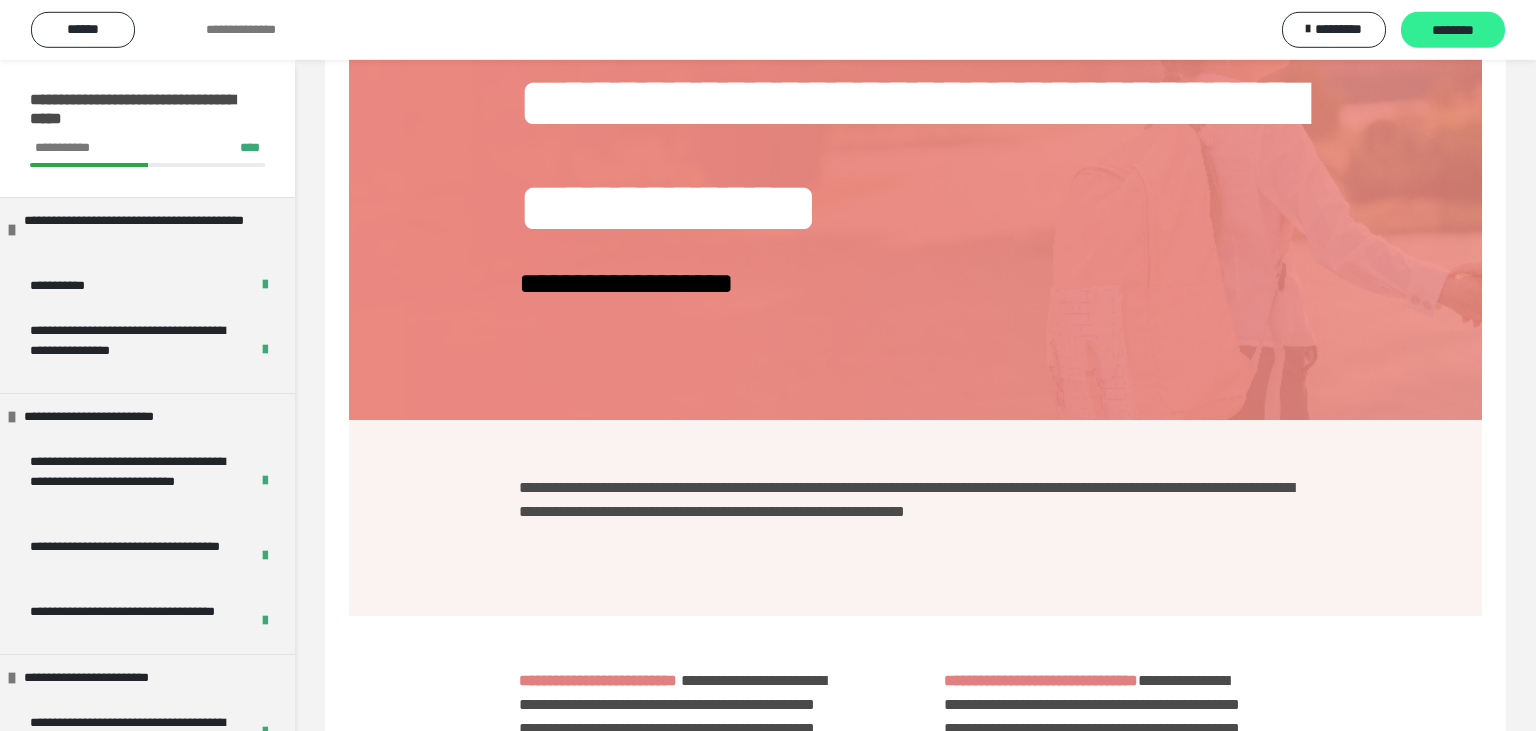 scroll, scrollTop: 0, scrollLeft: 0, axis: both 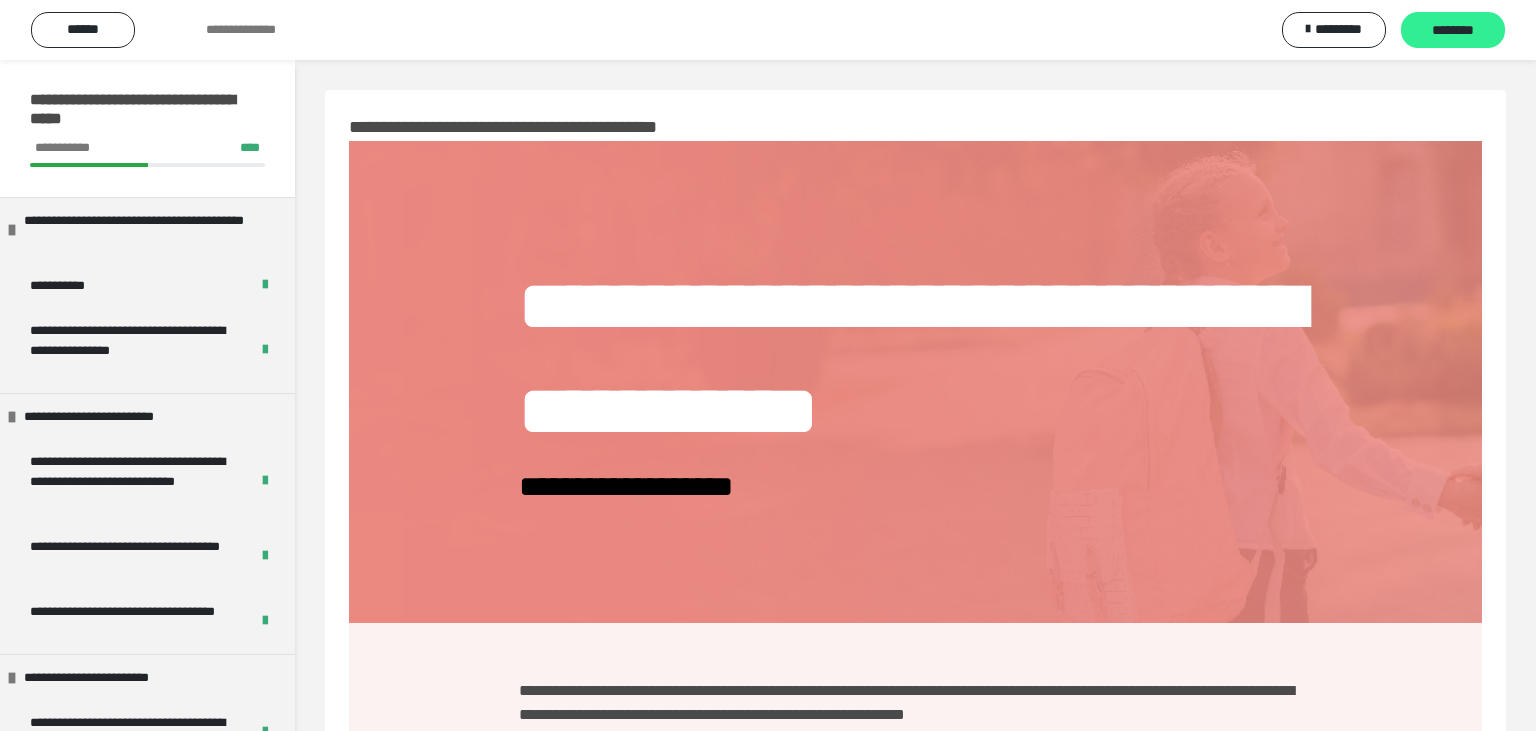 click on "********" at bounding box center (1453, 31) 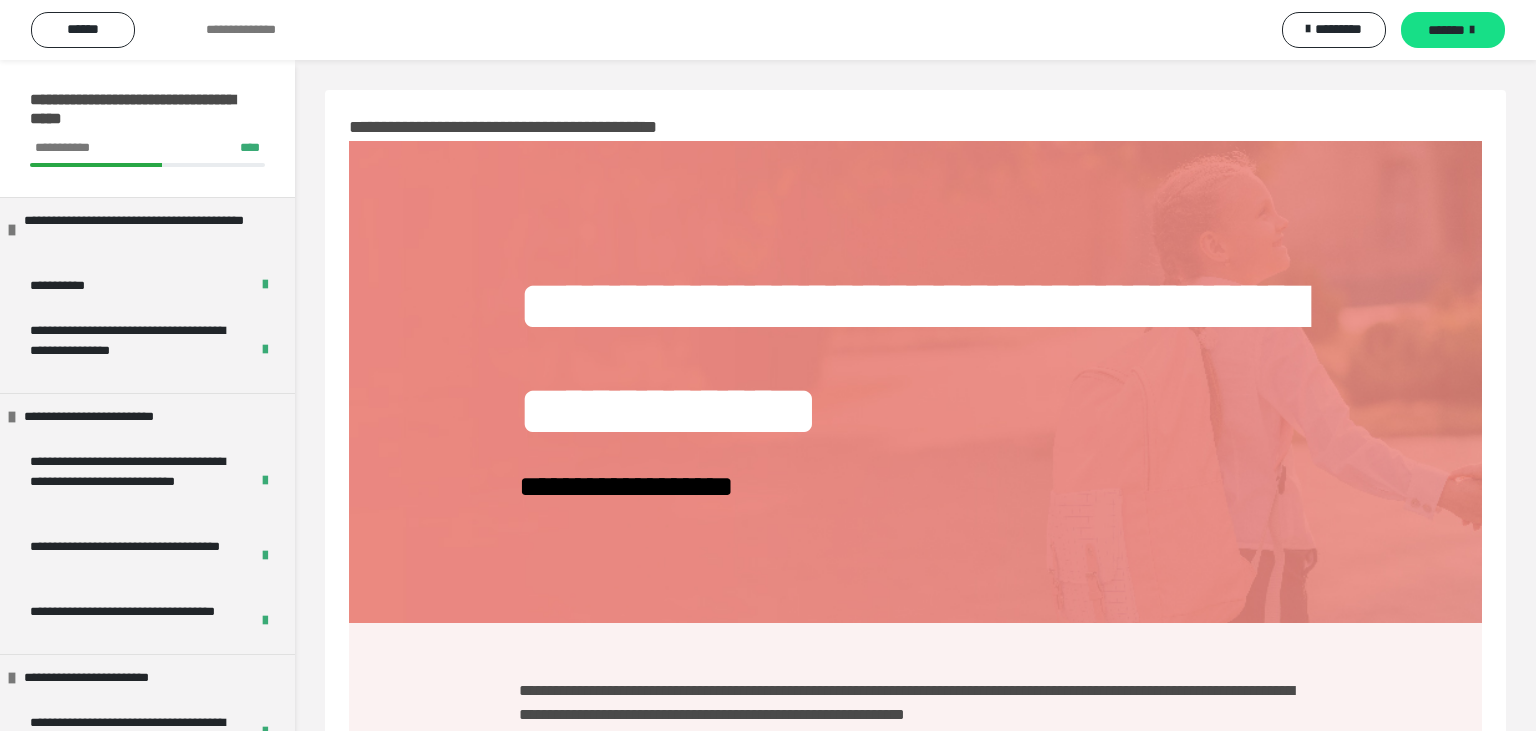 click on "*******" at bounding box center (1446, 30) 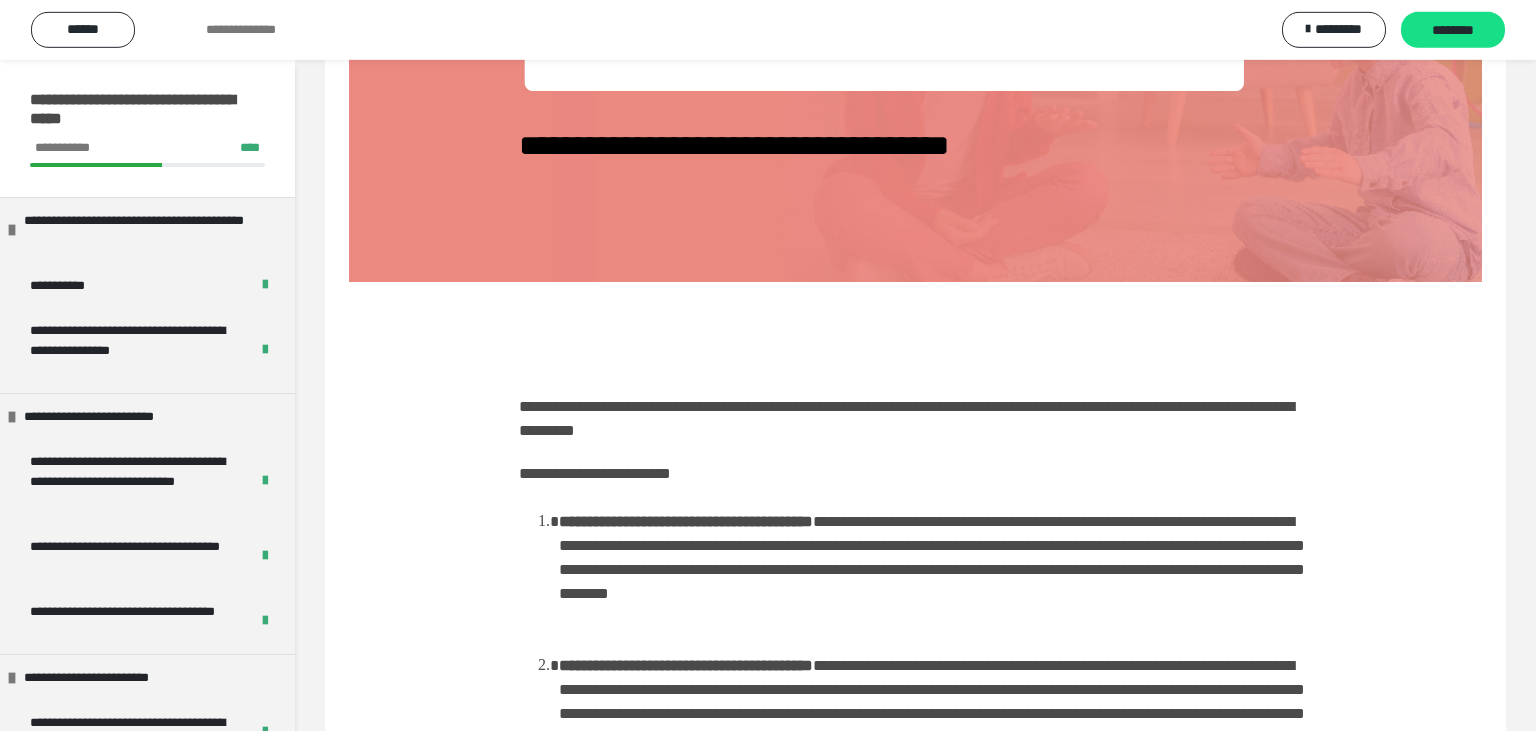 scroll, scrollTop: 0, scrollLeft: 0, axis: both 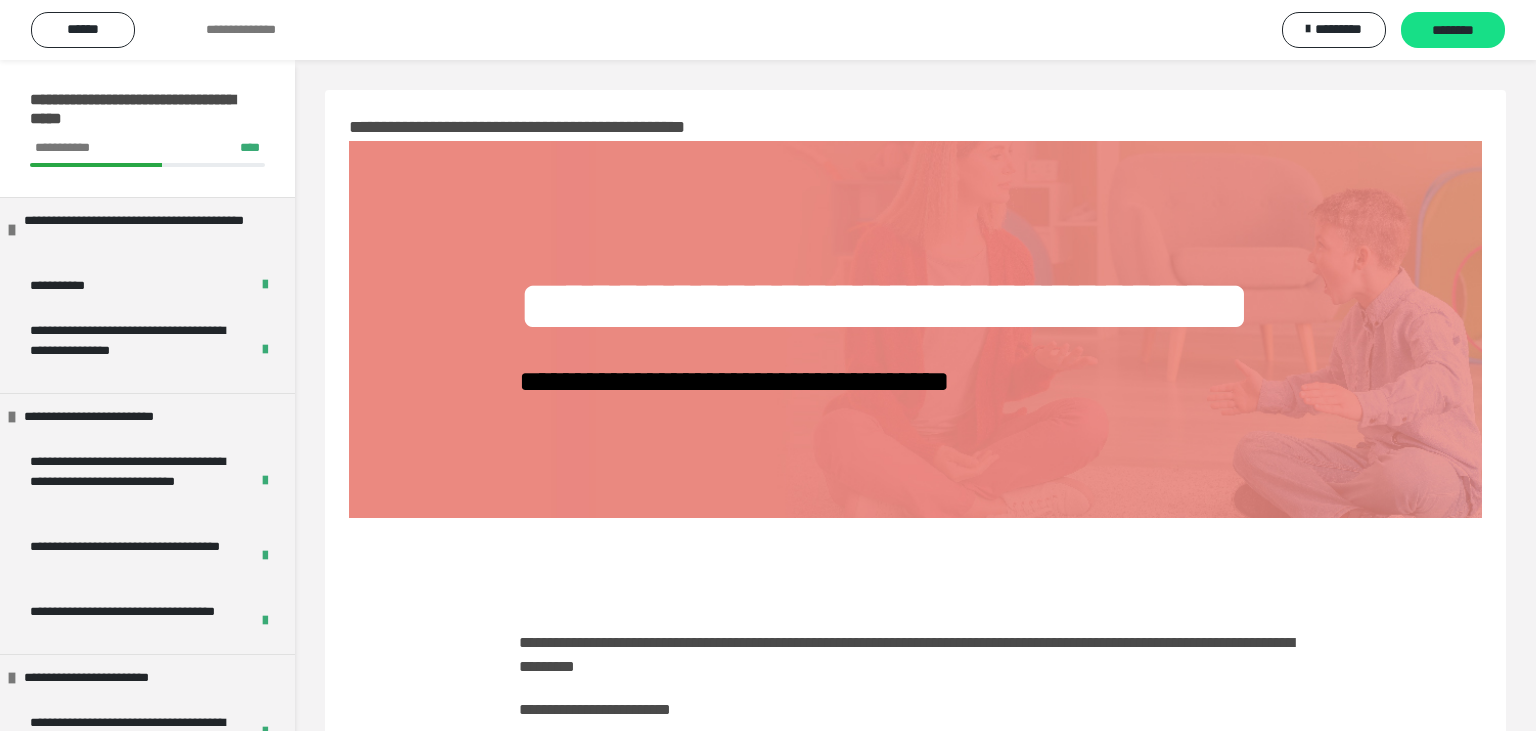 click on "********" at bounding box center (1453, 31) 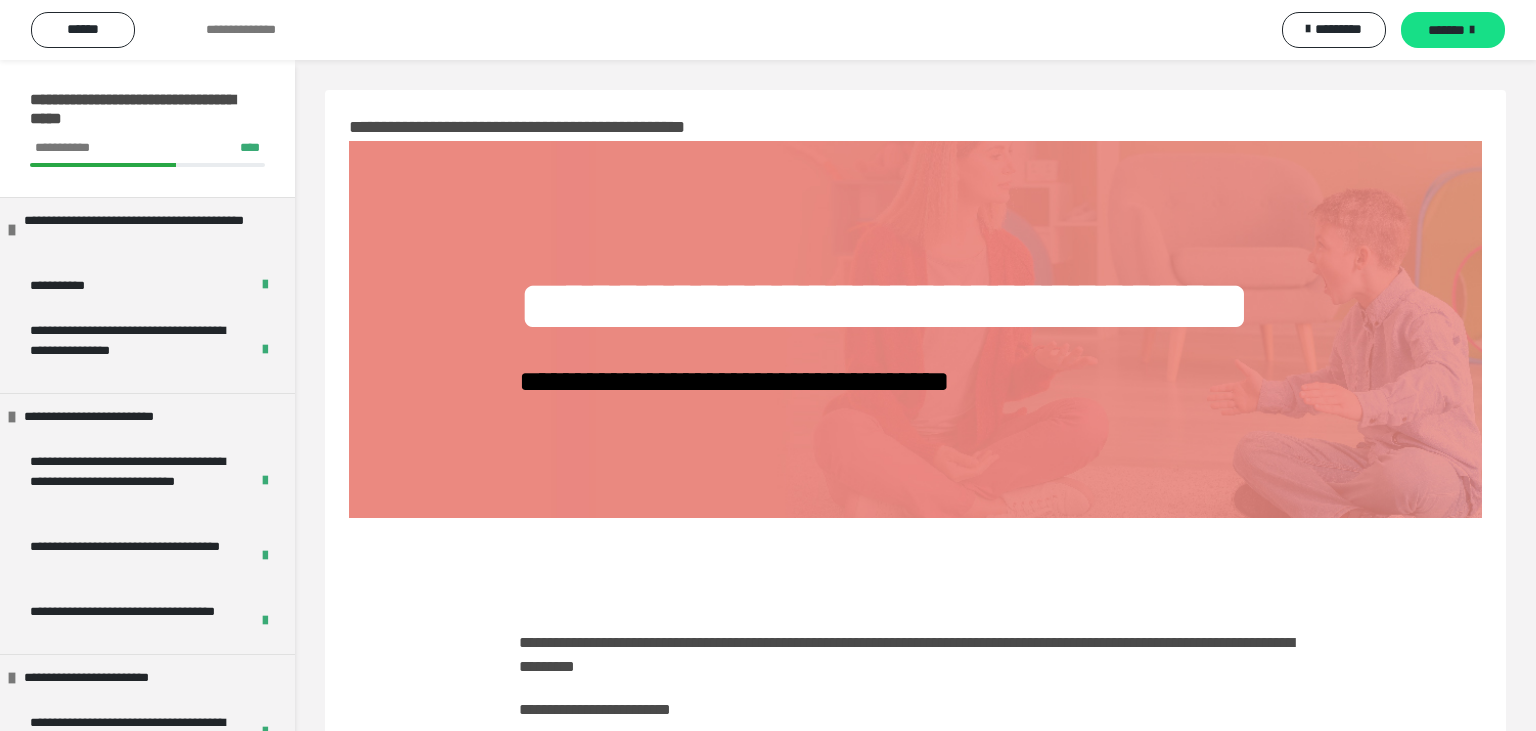 click on "*******" at bounding box center (1446, 30) 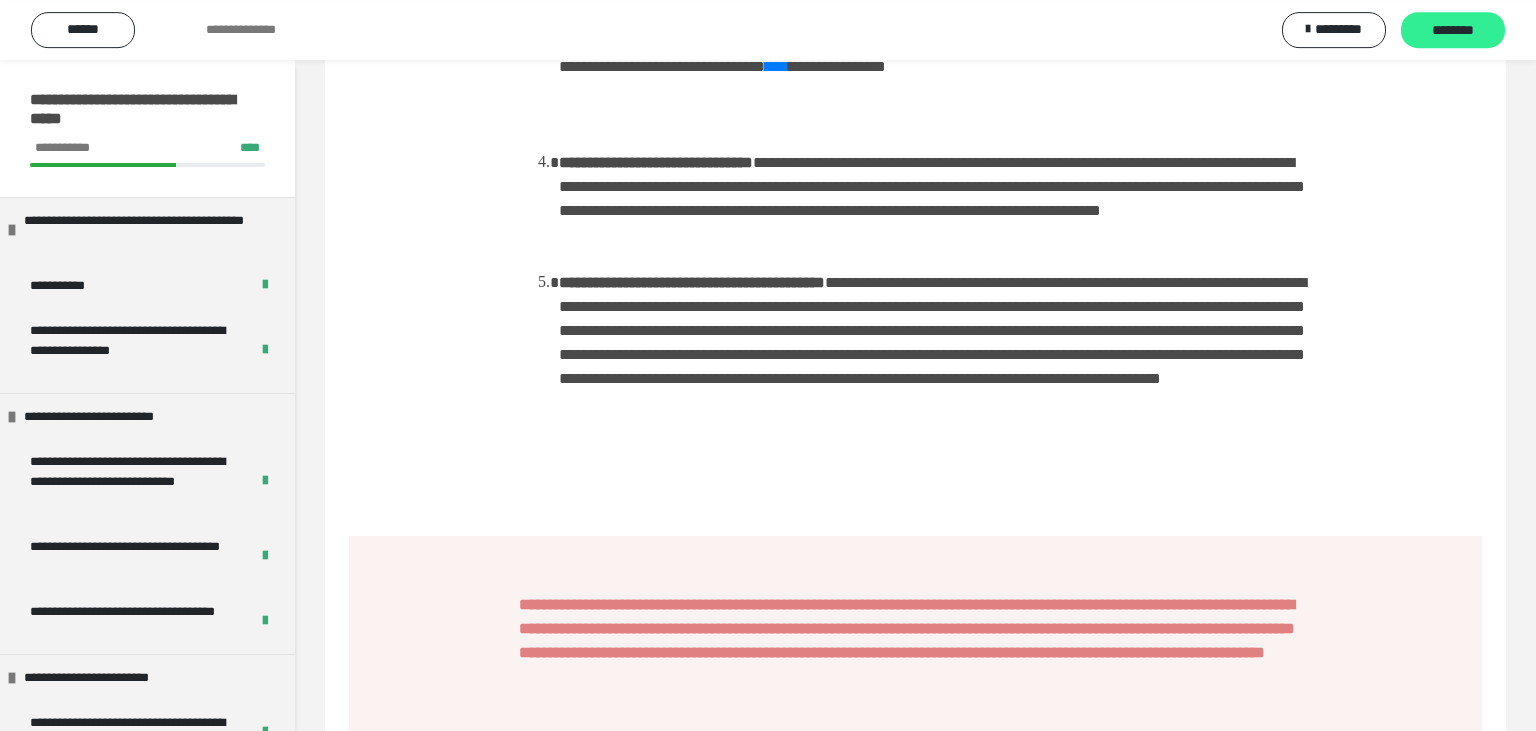 scroll, scrollTop: 1214, scrollLeft: 0, axis: vertical 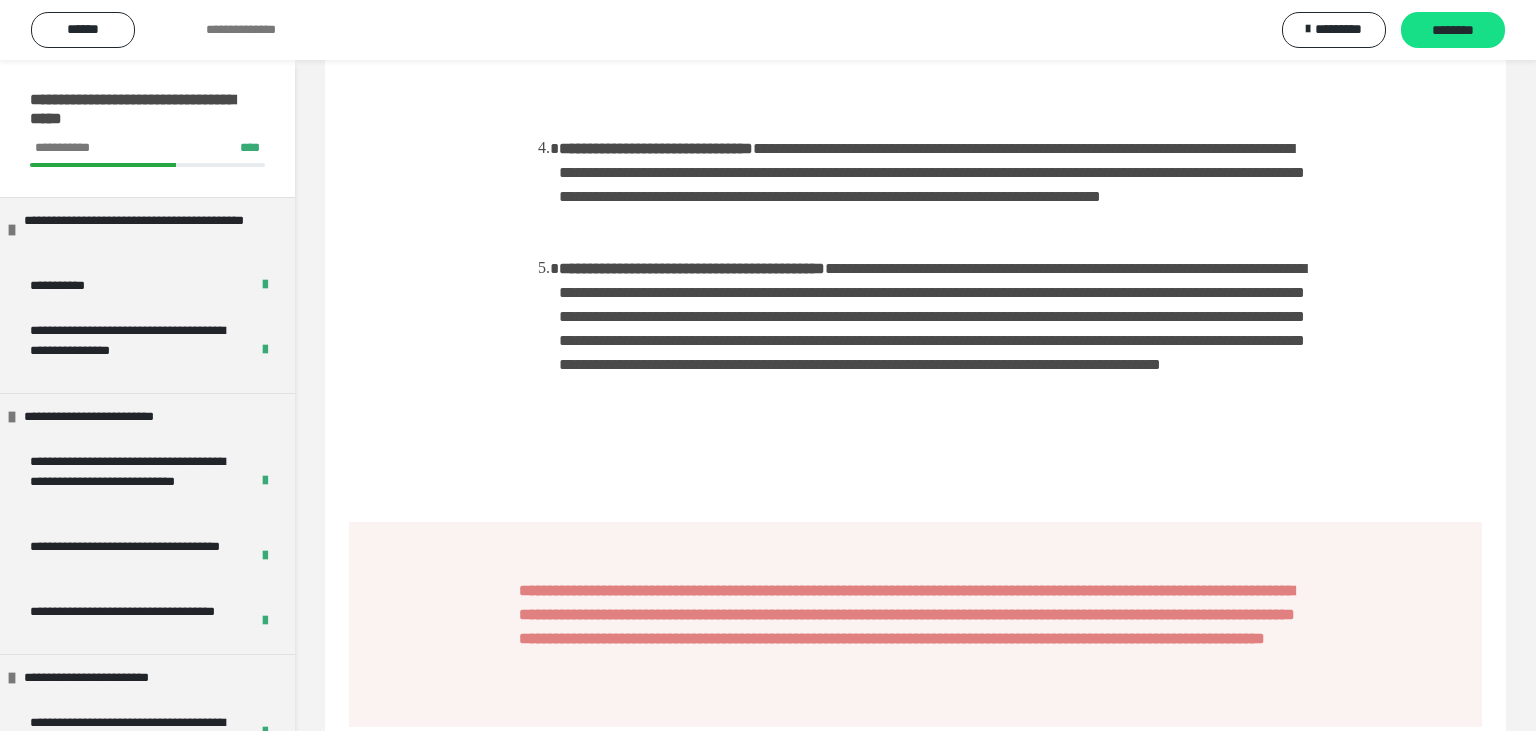 click on "****" at bounding box center [777, 52] 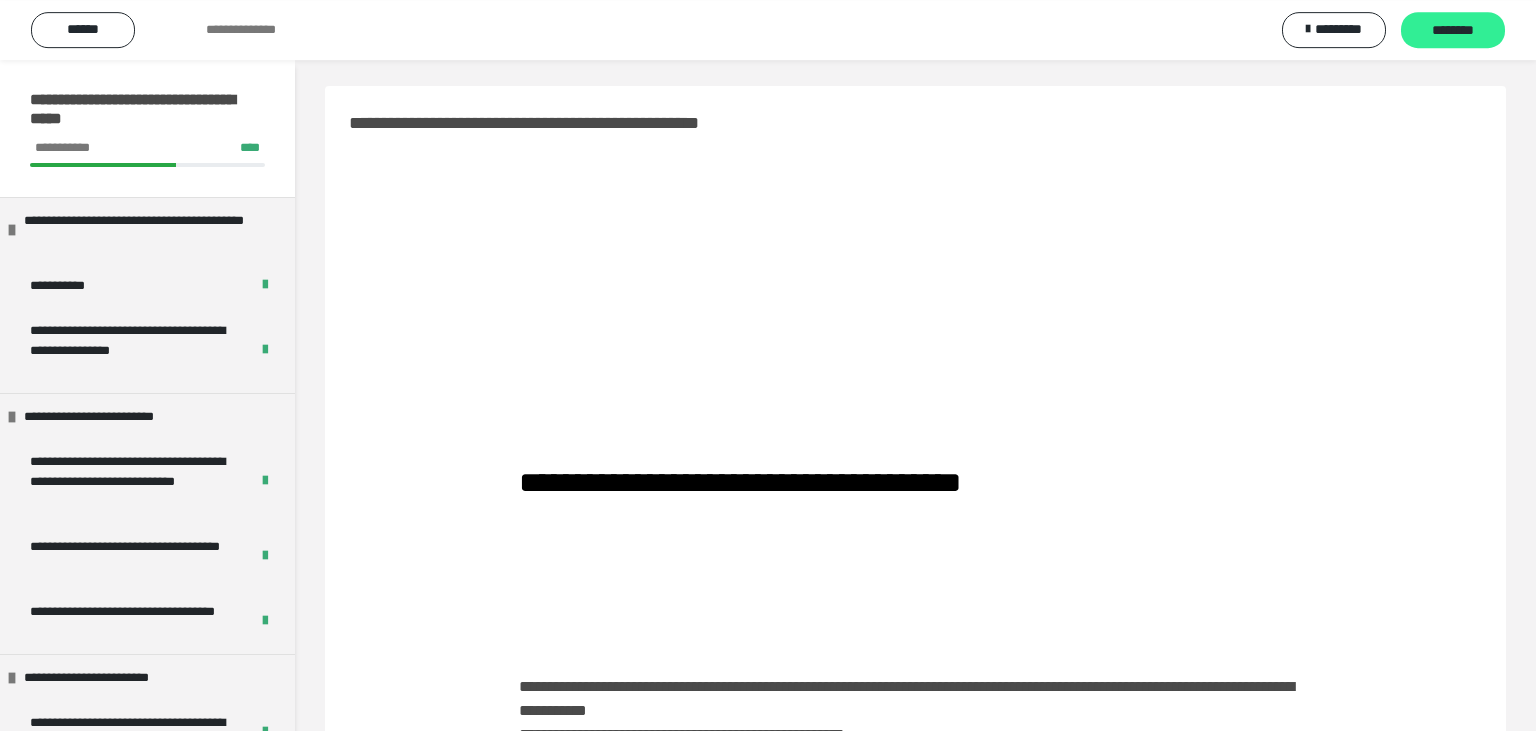 scroll, scrollTop: 0, scrollLeft: 0, axis: both 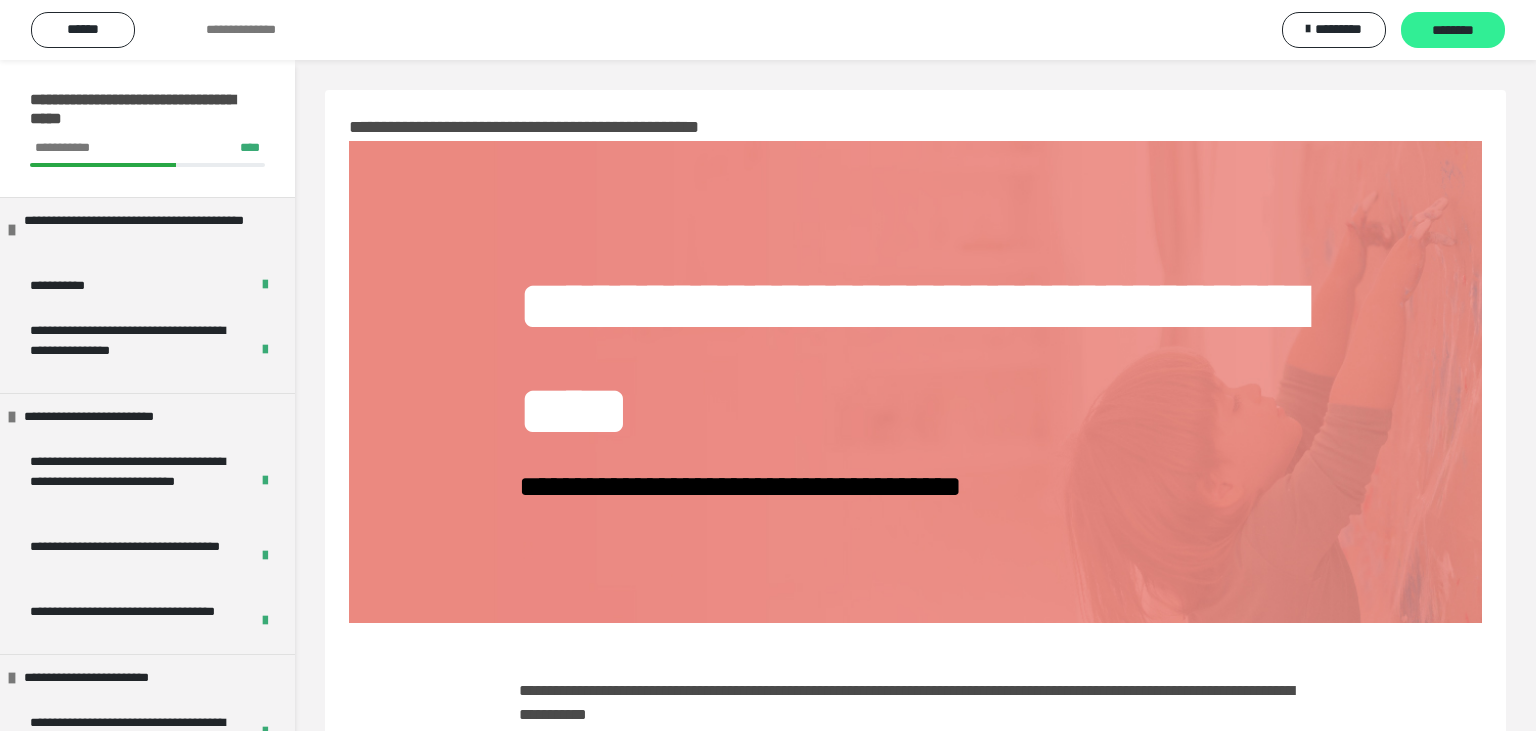click on "********" at bounding box center [1453, 31] 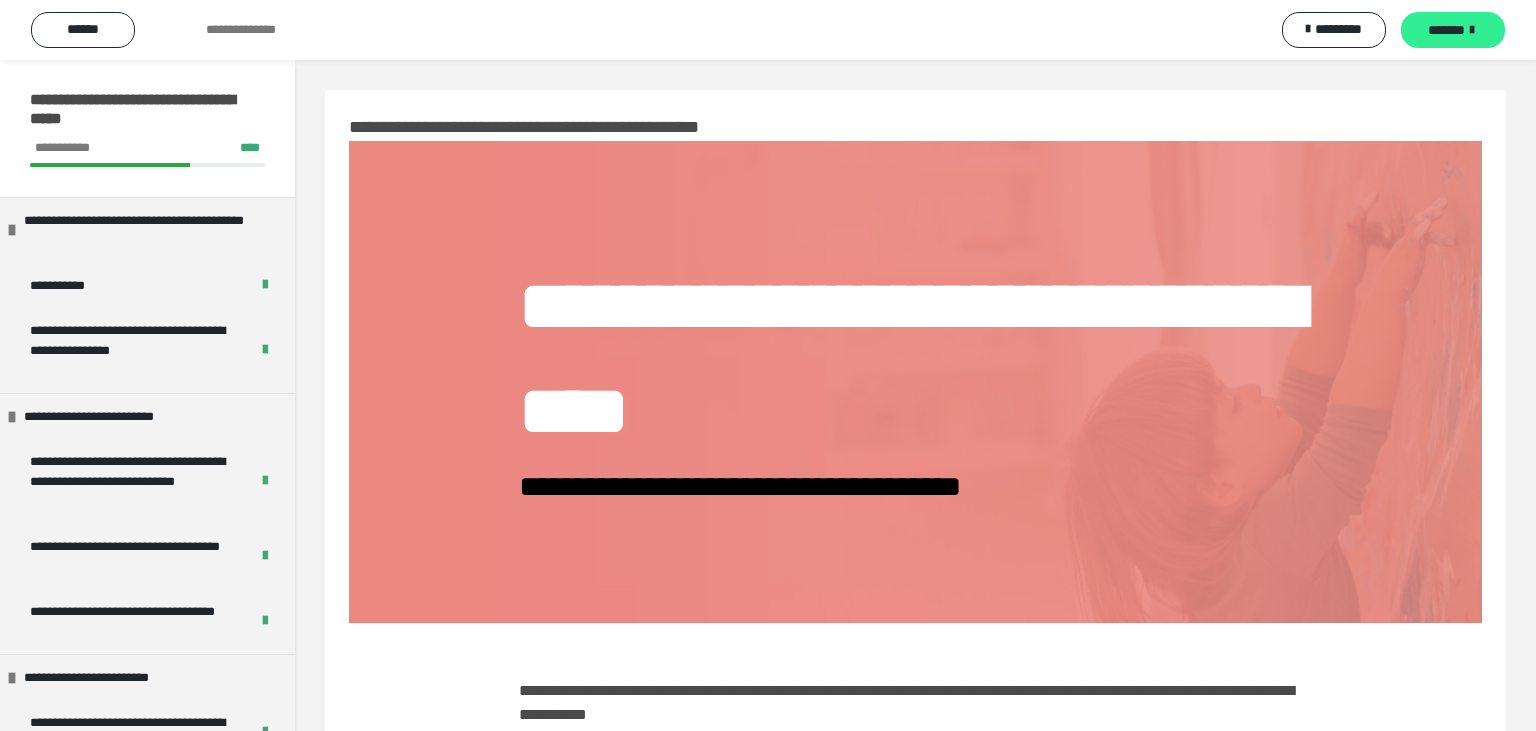 click on "*******" at bounding box center [1446, 30] 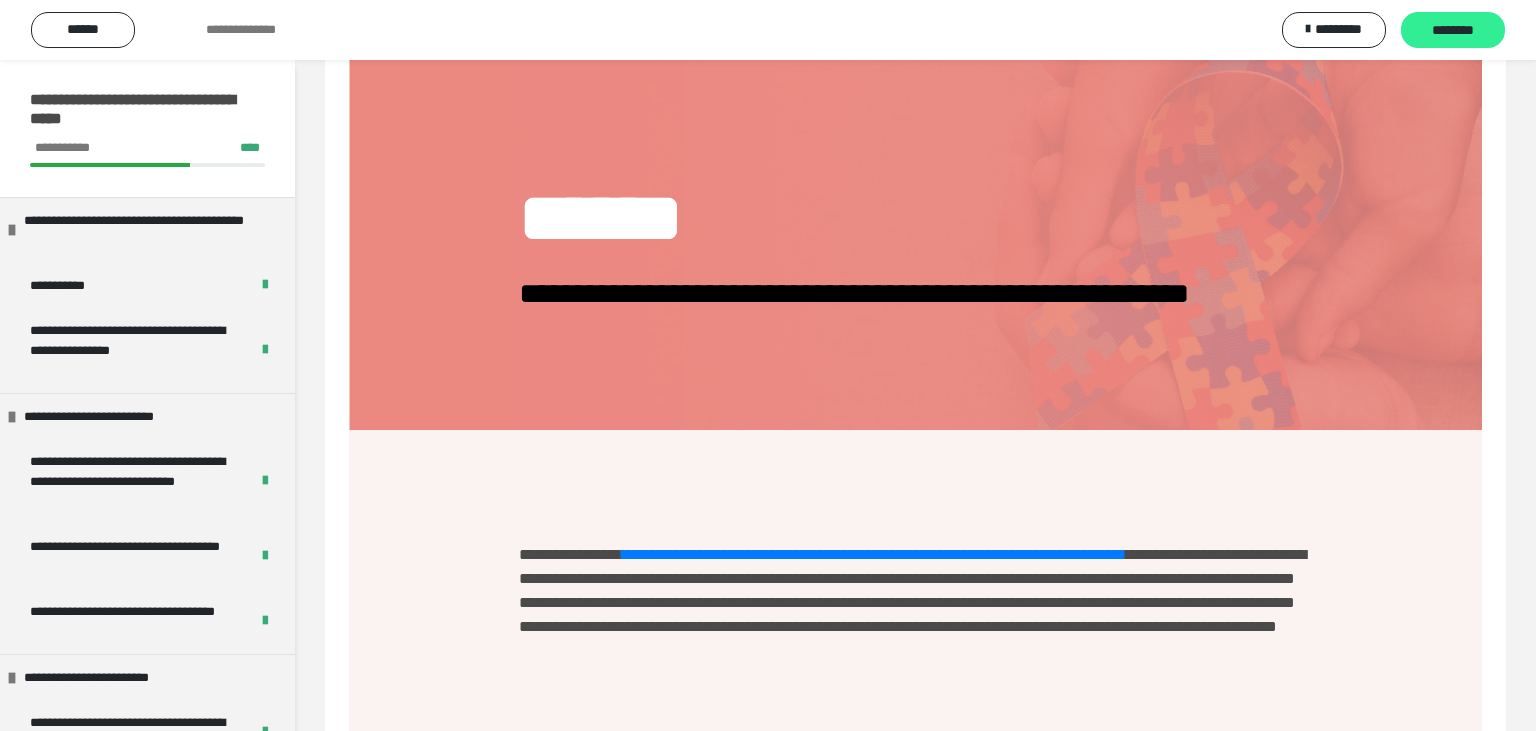 scroll, scrollTop: 0, scrollLeft: 0, axis: both 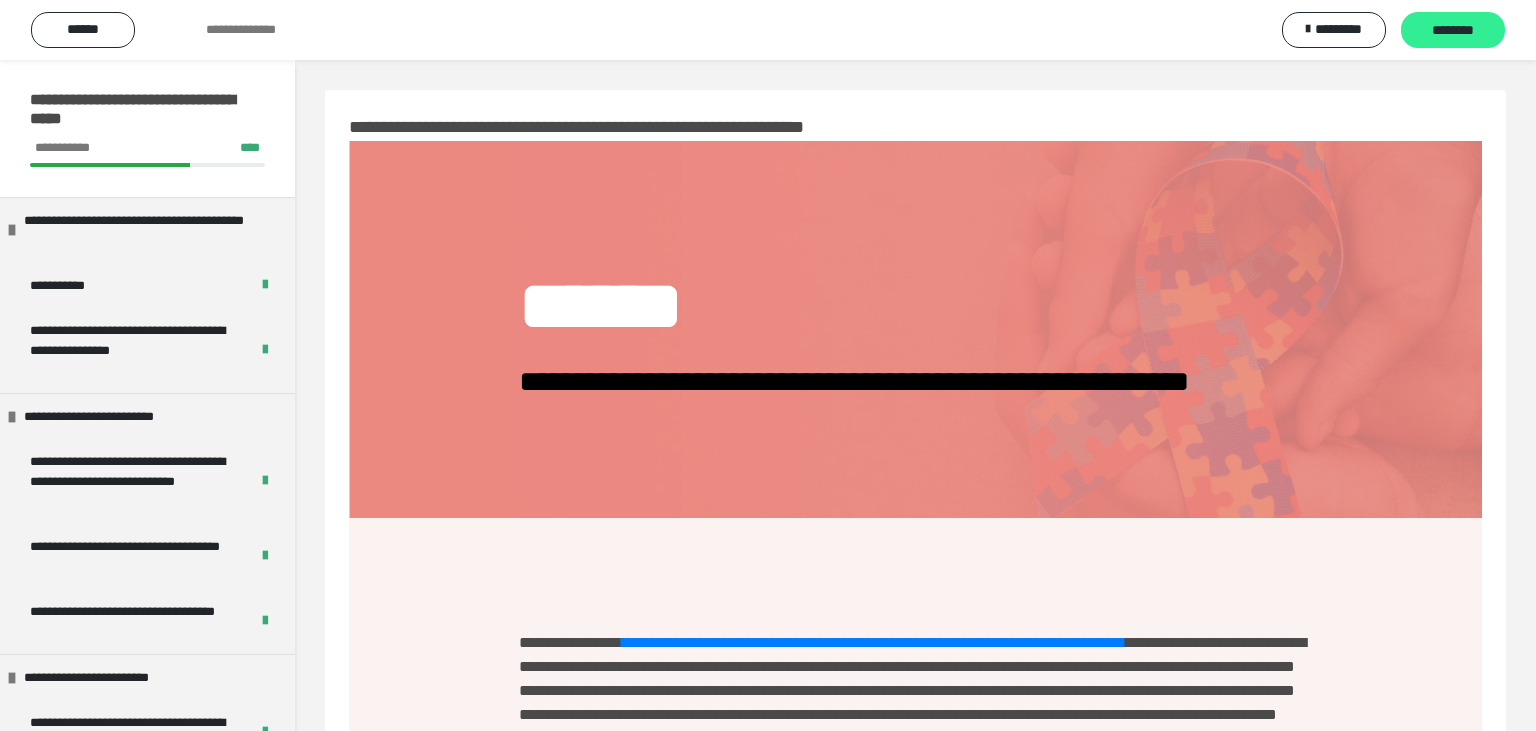 click on "********" at bounding box center (1453, 31) 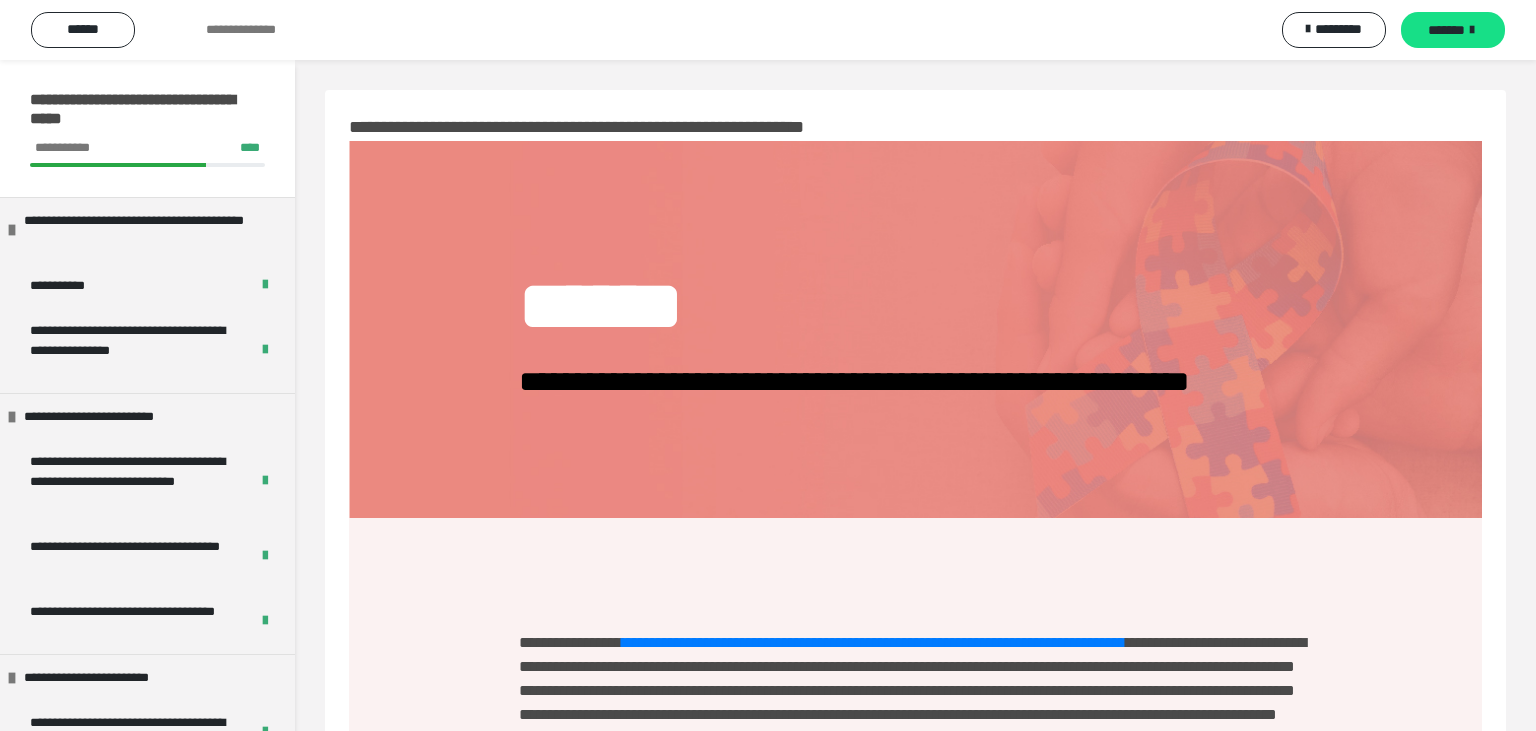 click on "*******" at bounding box center (1446, 30) 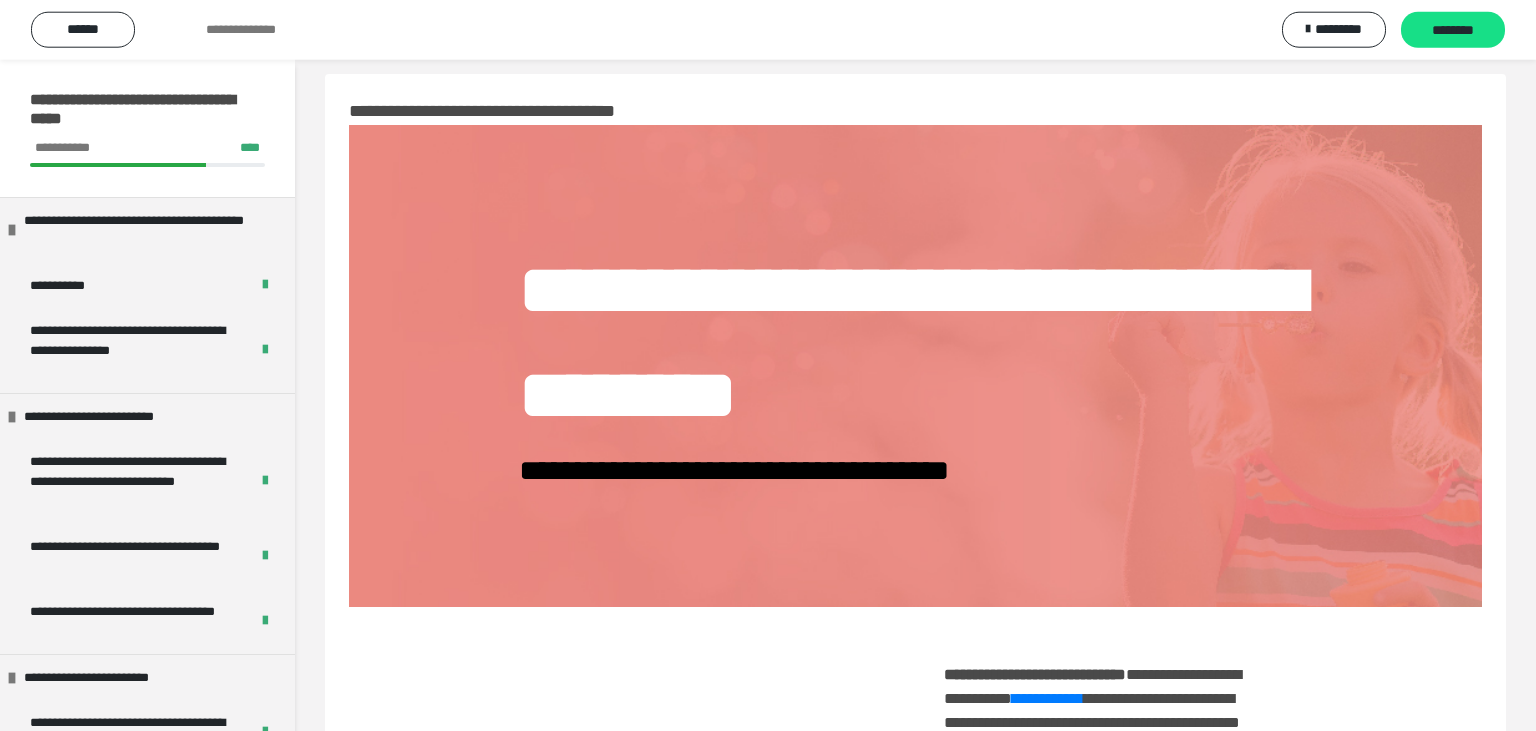 scroll, scrollTop: 0, scrollLeft: 0, axis: both 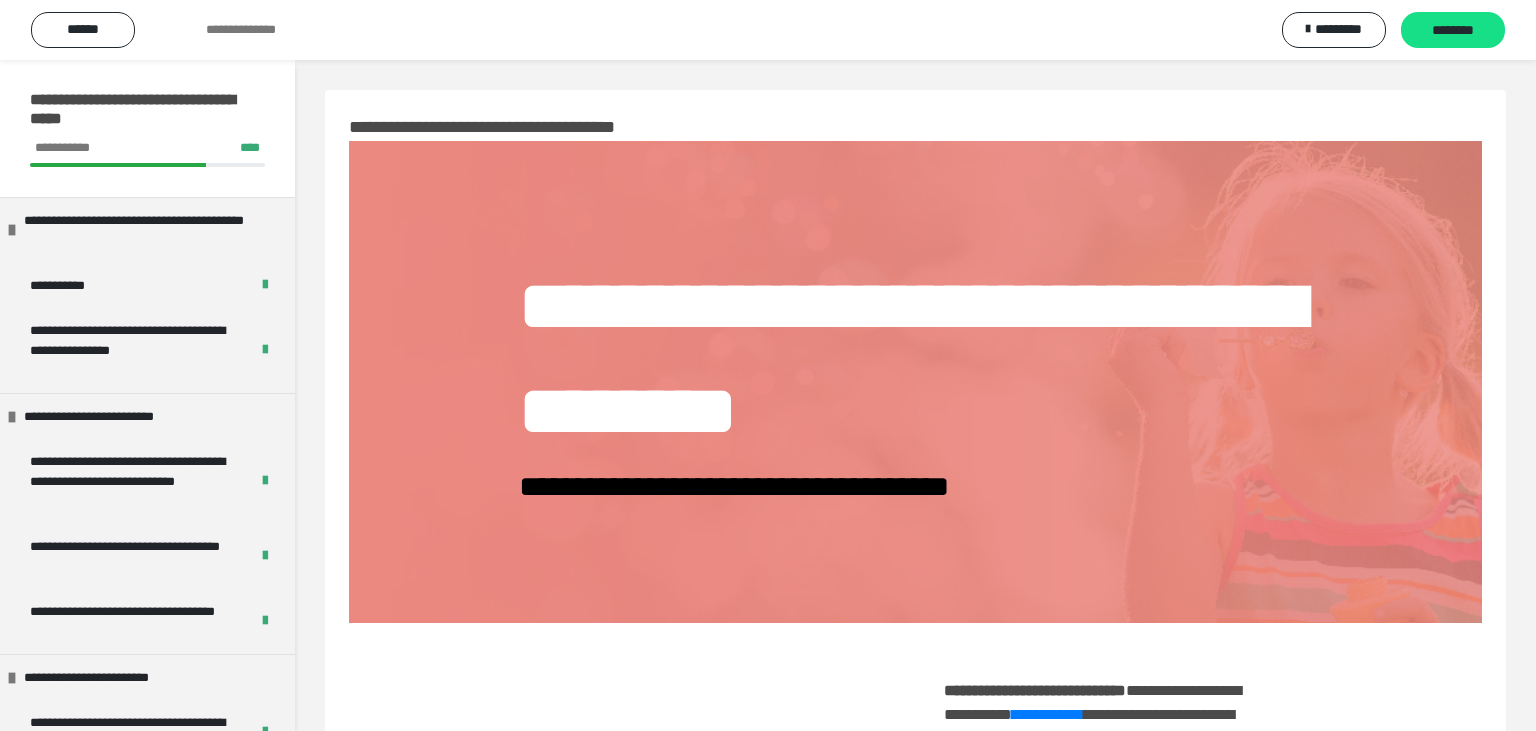 click on "********" at bounding box center [1453, 31] 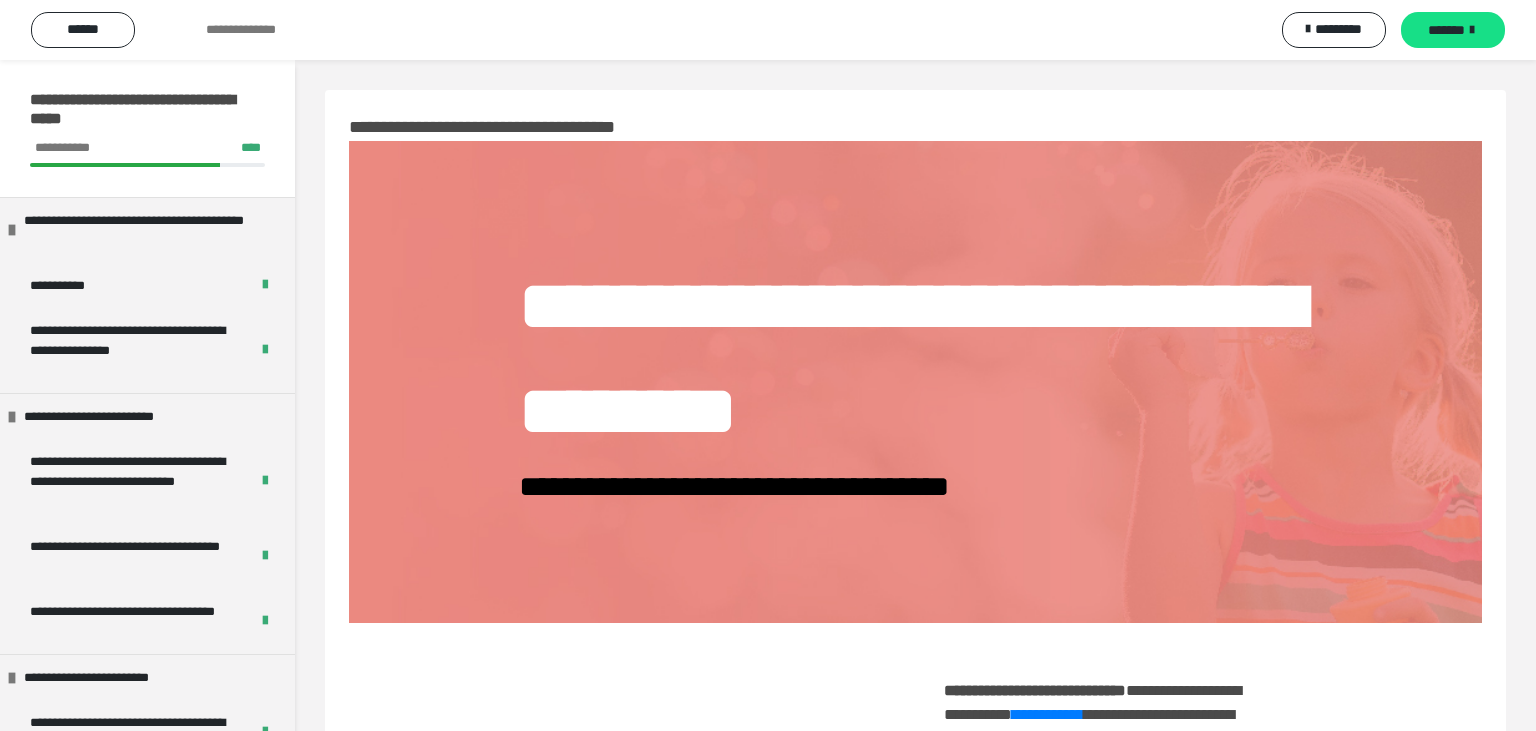 click on "*******" at bounding box center (1446, 30) 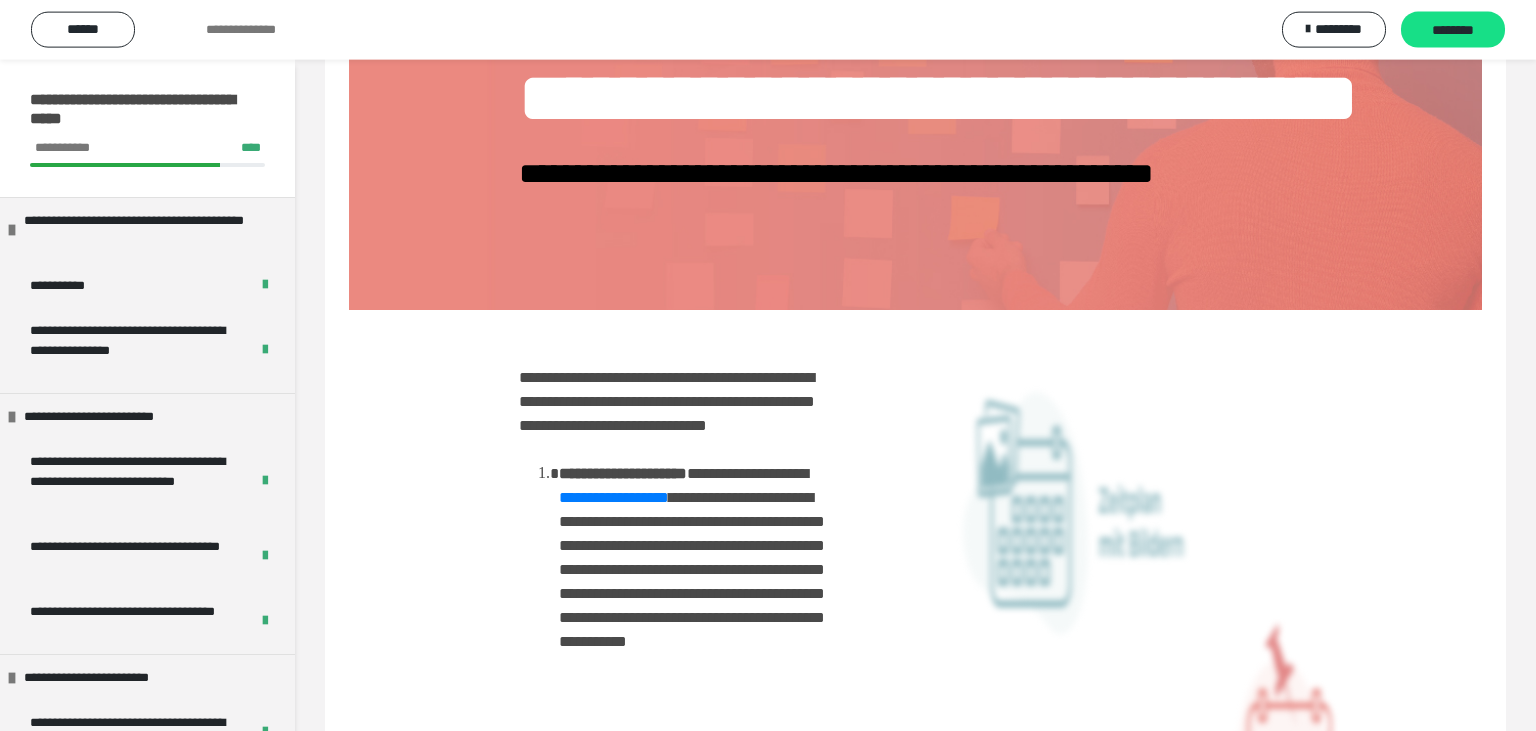 scroll, scrollTop: 228, scrollLeft: 0, axis: vertical 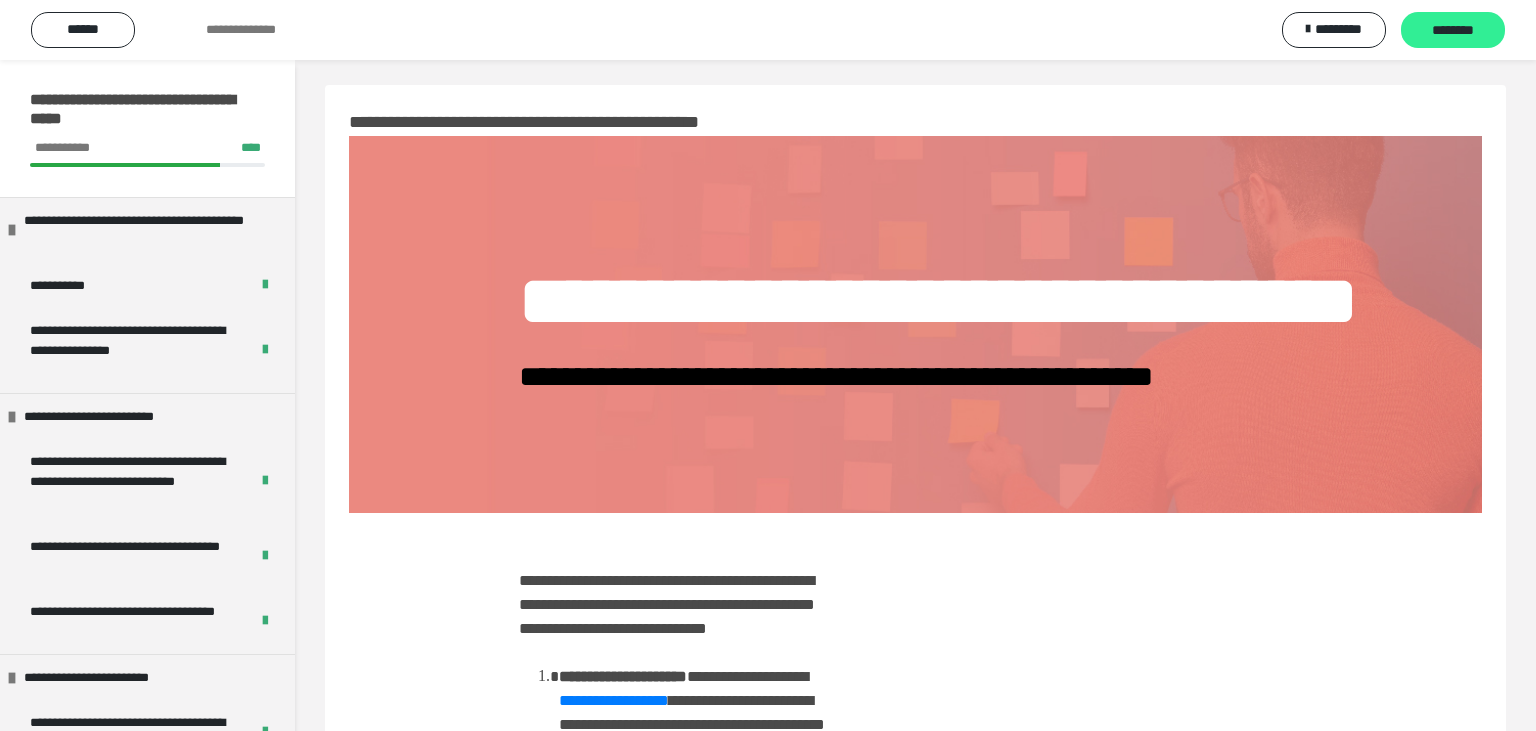 click on "********" at bounding box center (1453, 31) 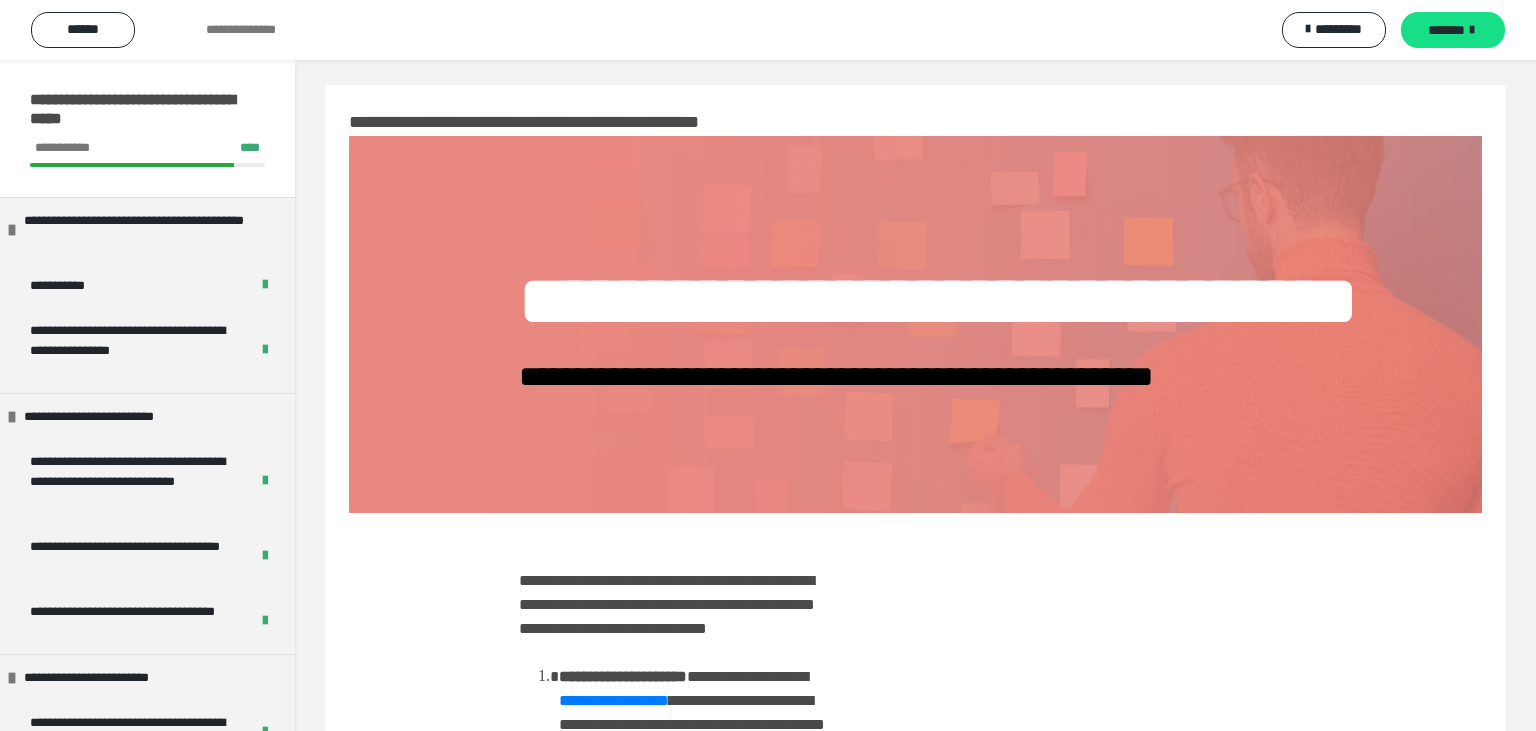 click on "*******" at bounding box center (1446, 30) 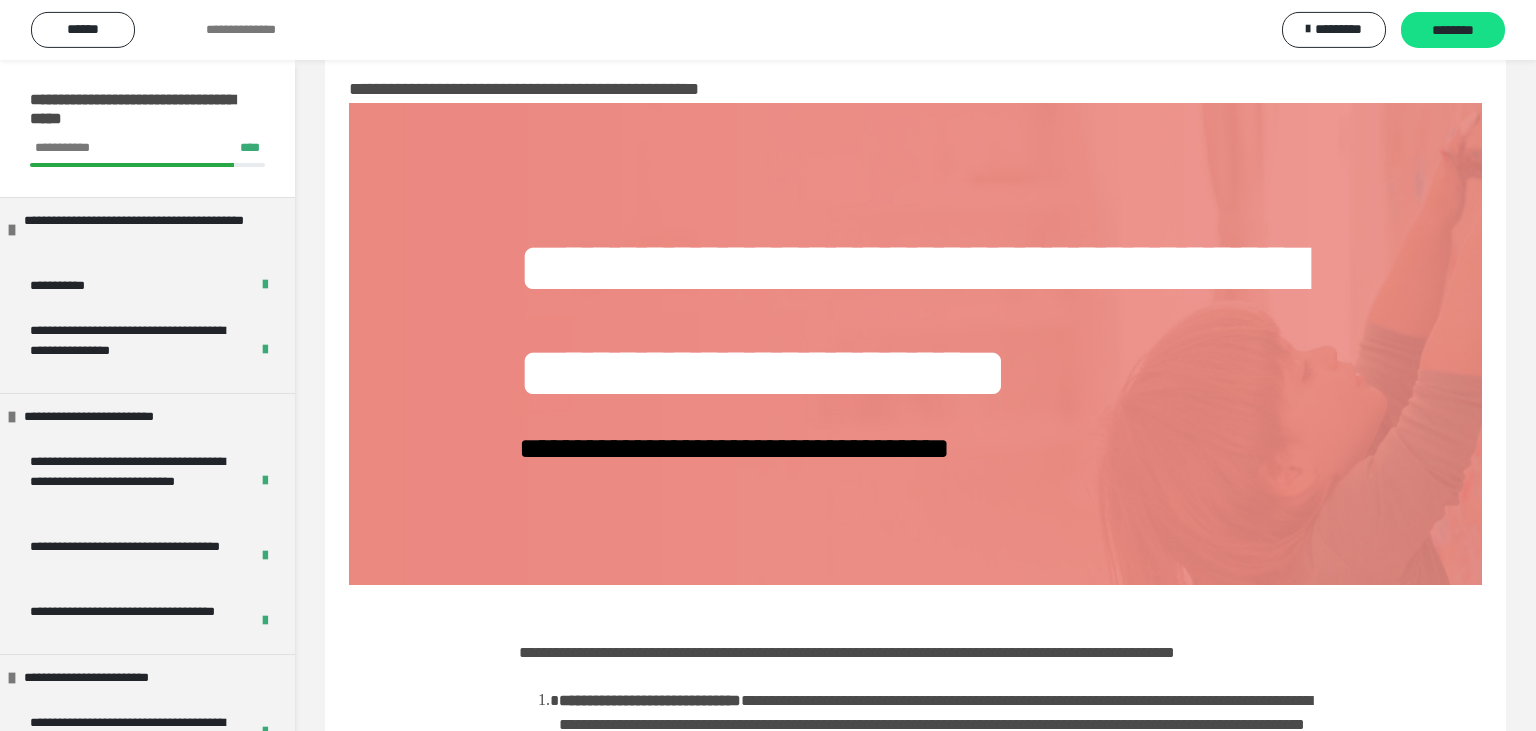 scroll, scrollTop: 0, scrollLeft: 0, axis: both 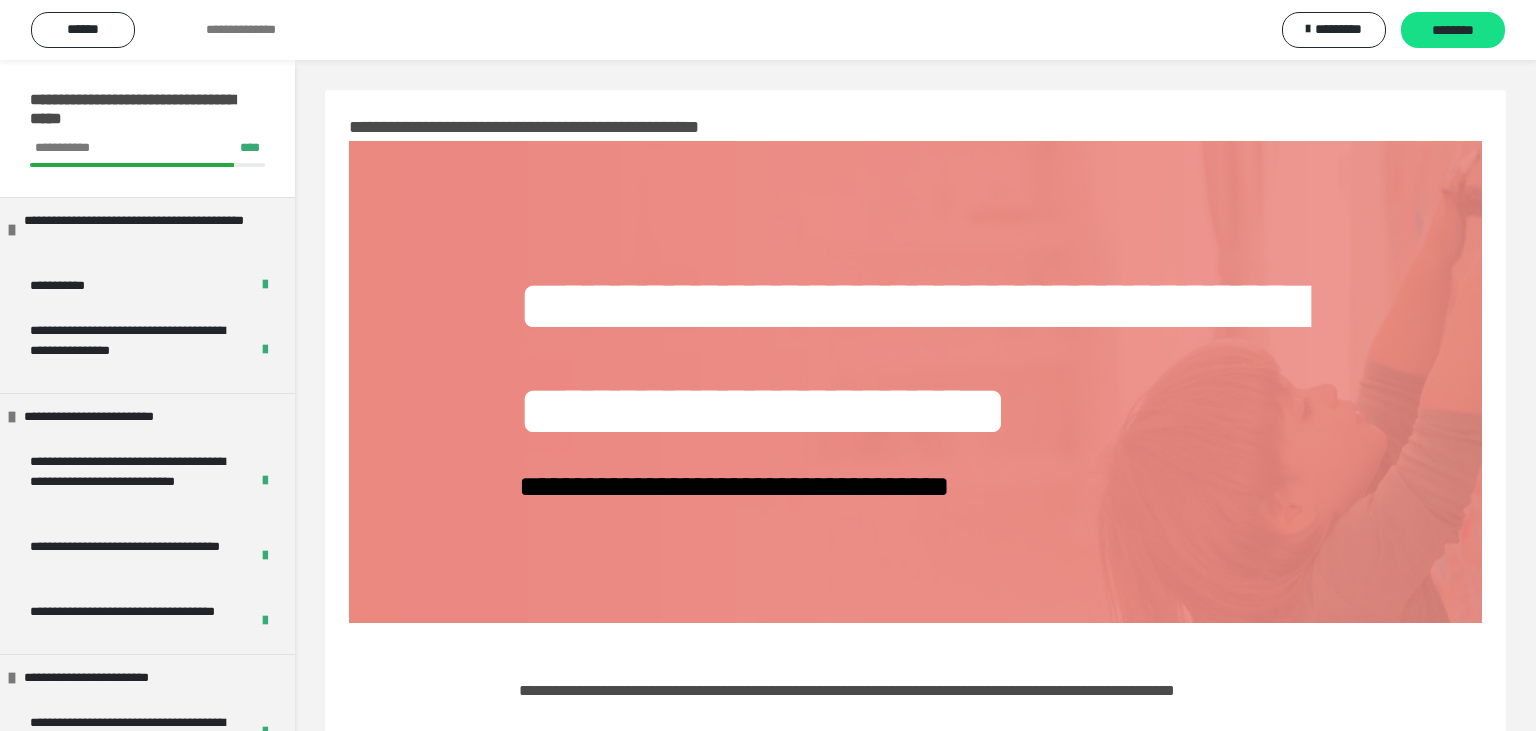 click on "********" at bounding box center [1453, 31] 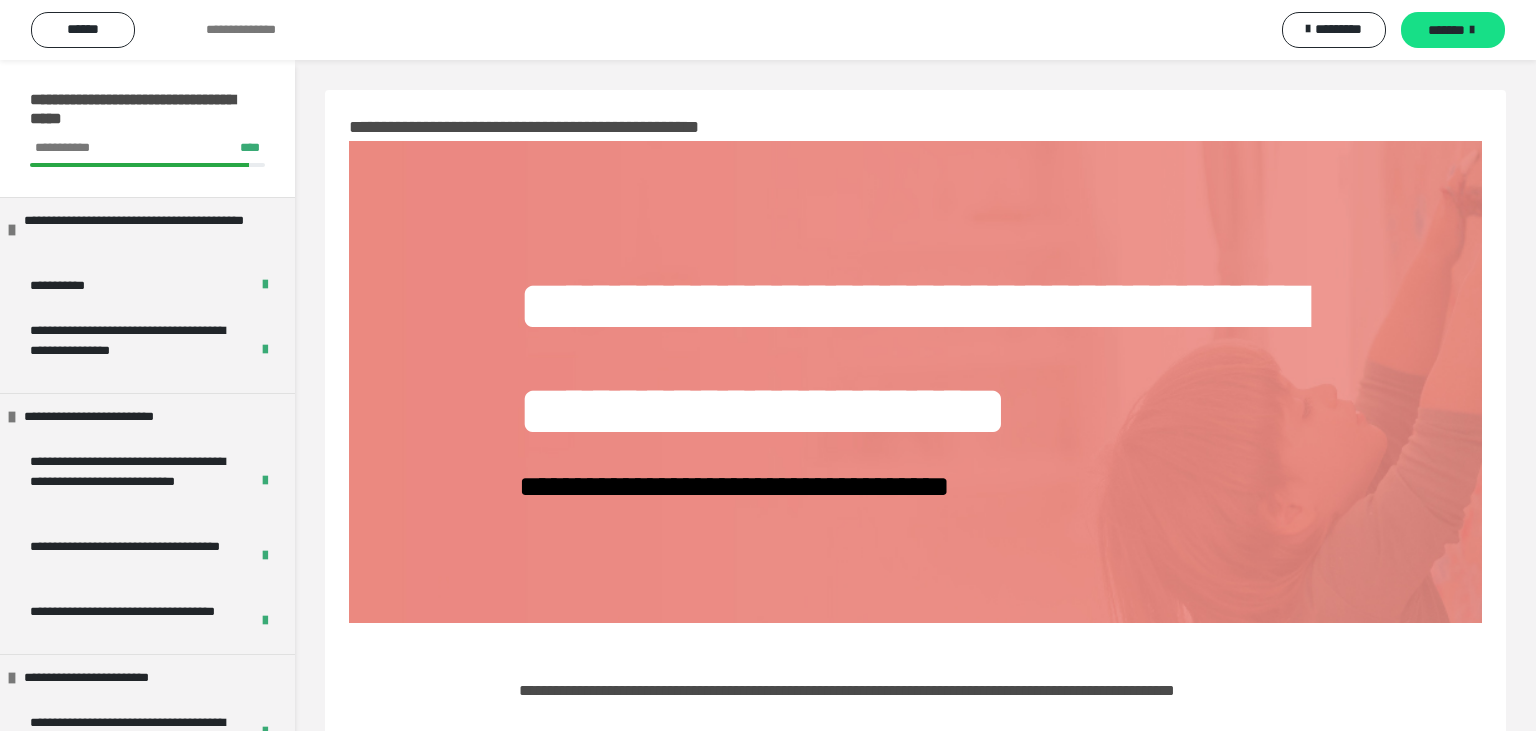 click on "*******" at bounding box center [1446, 30] 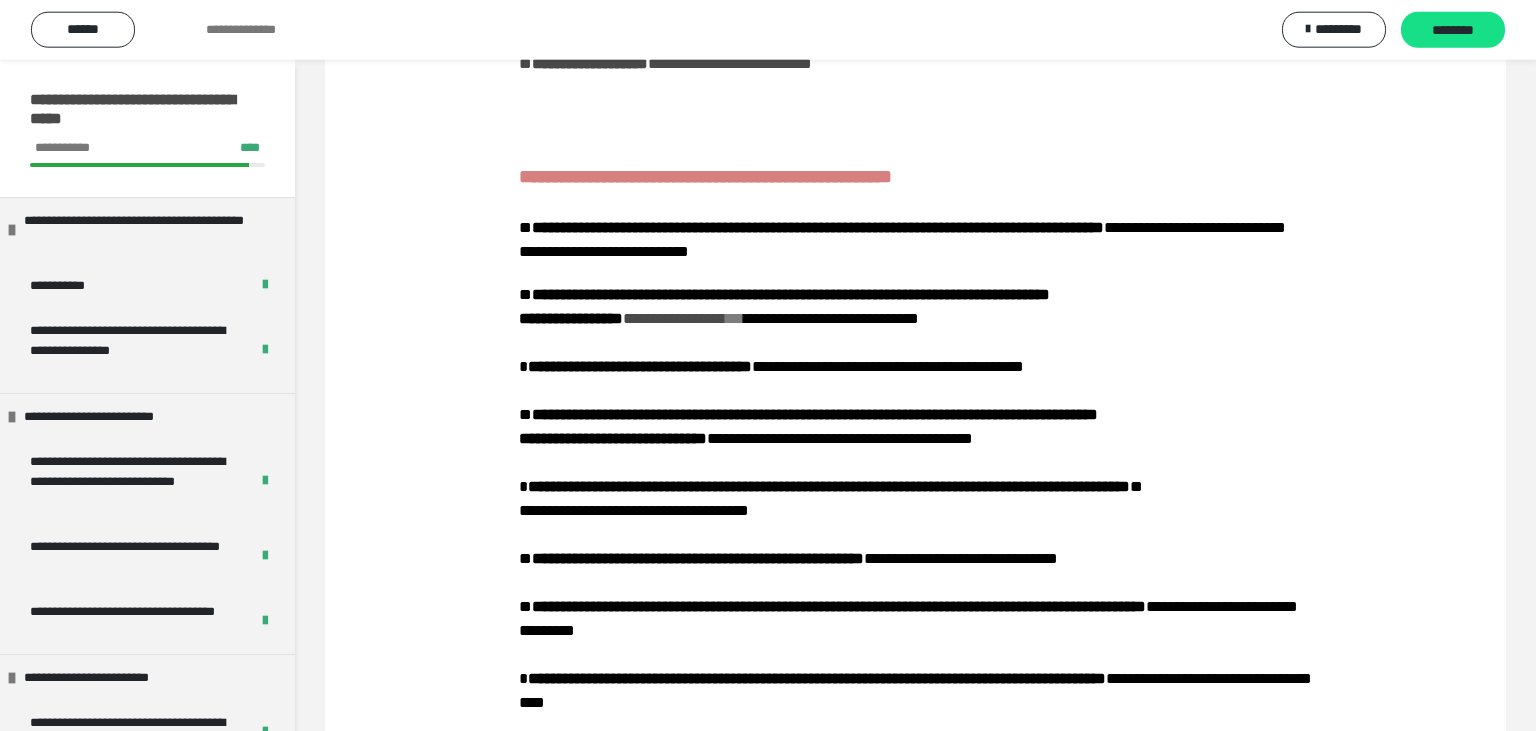 scroll, scrollTop: 774, scrollLeft: 0, axis: vertical 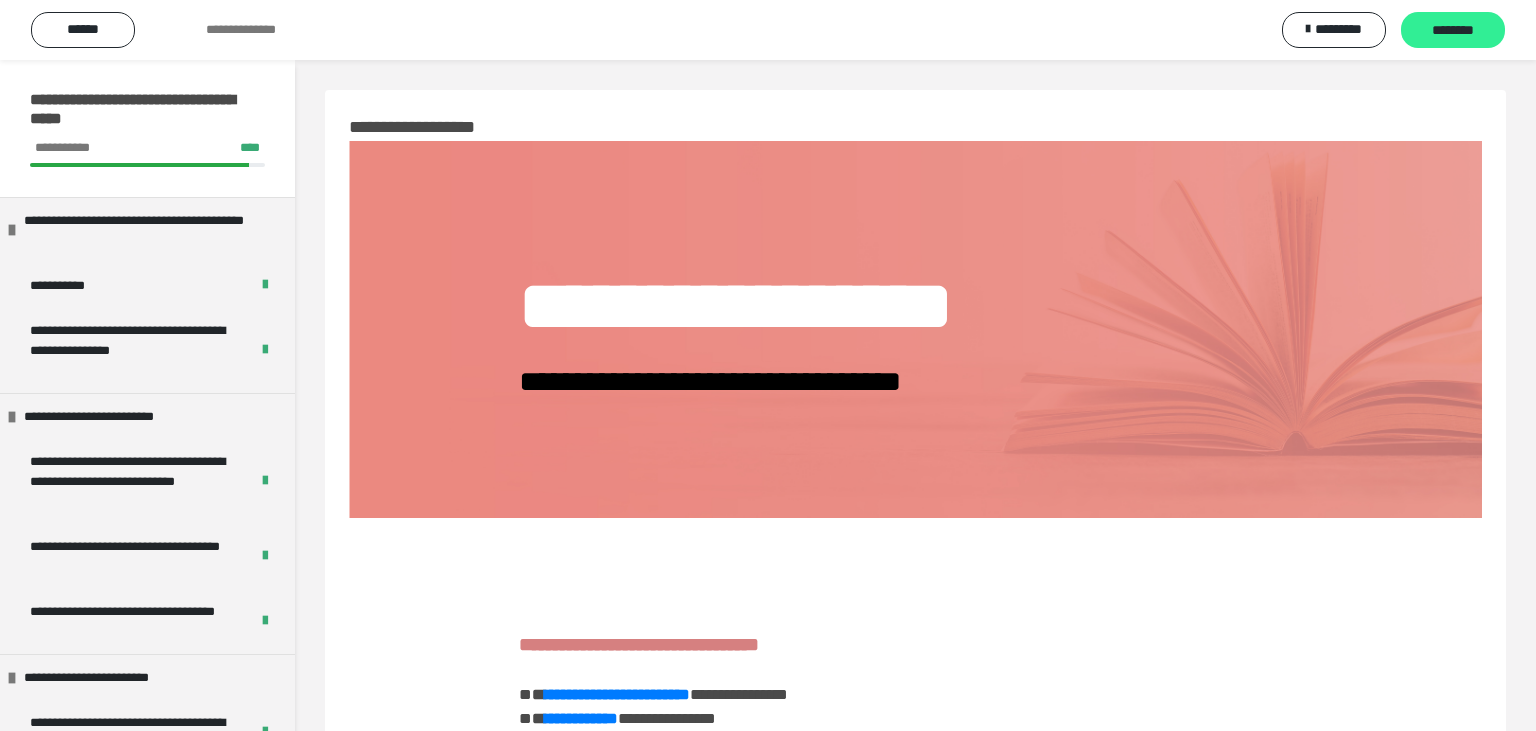 click on "********" at bounding box center (1453, 30) 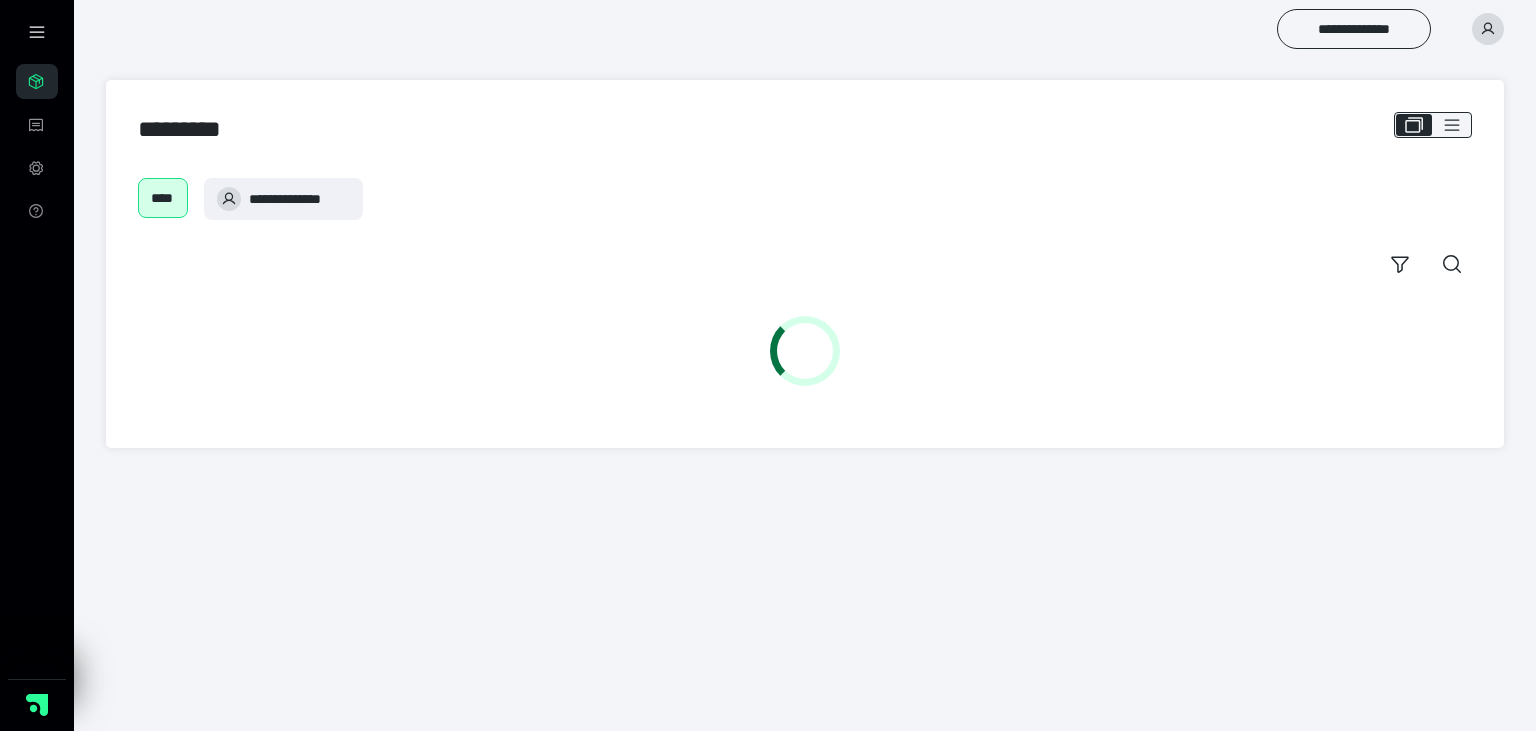 scroll, scrollTop: 0, scrollLeft: 0, axis: both 